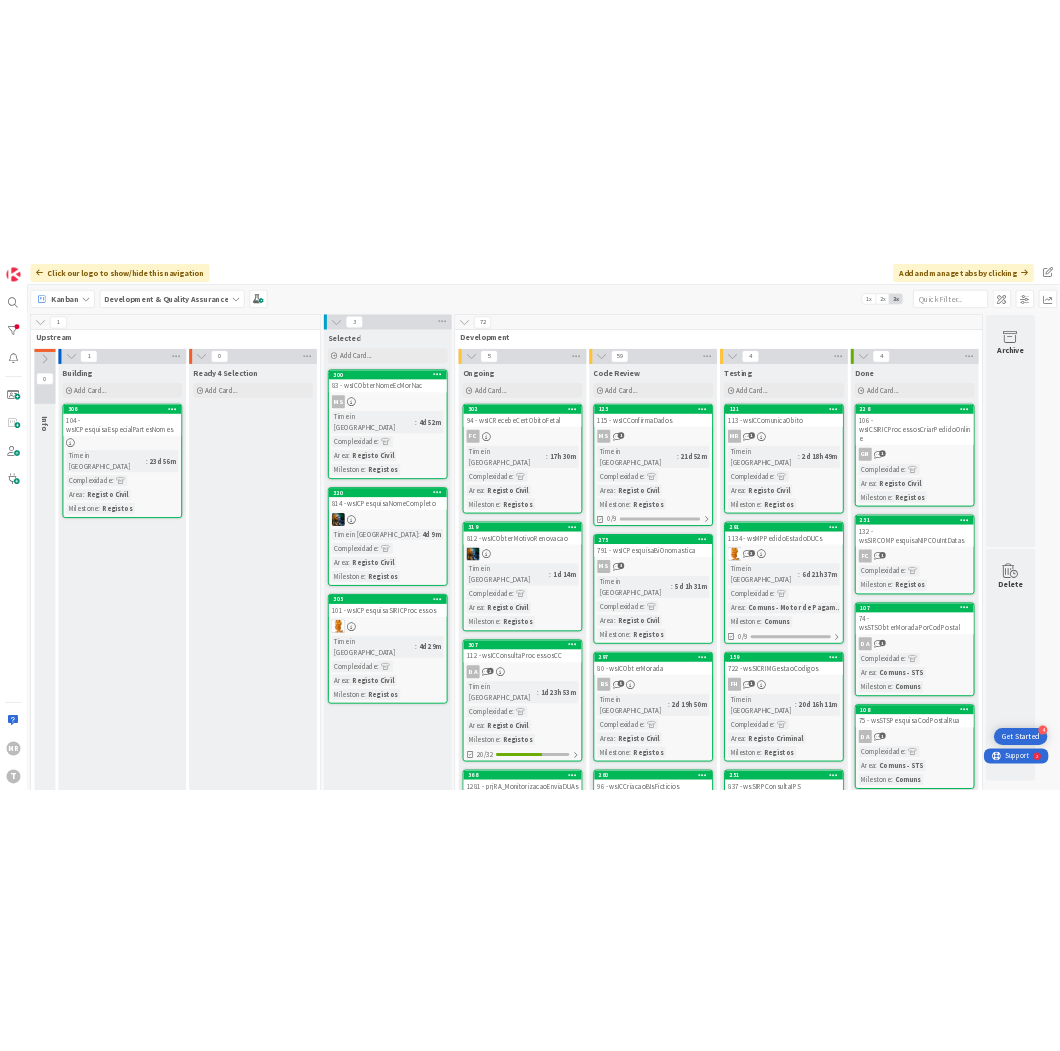 scroll, scrollTop: 0, scrollLeft: 0, axis: both 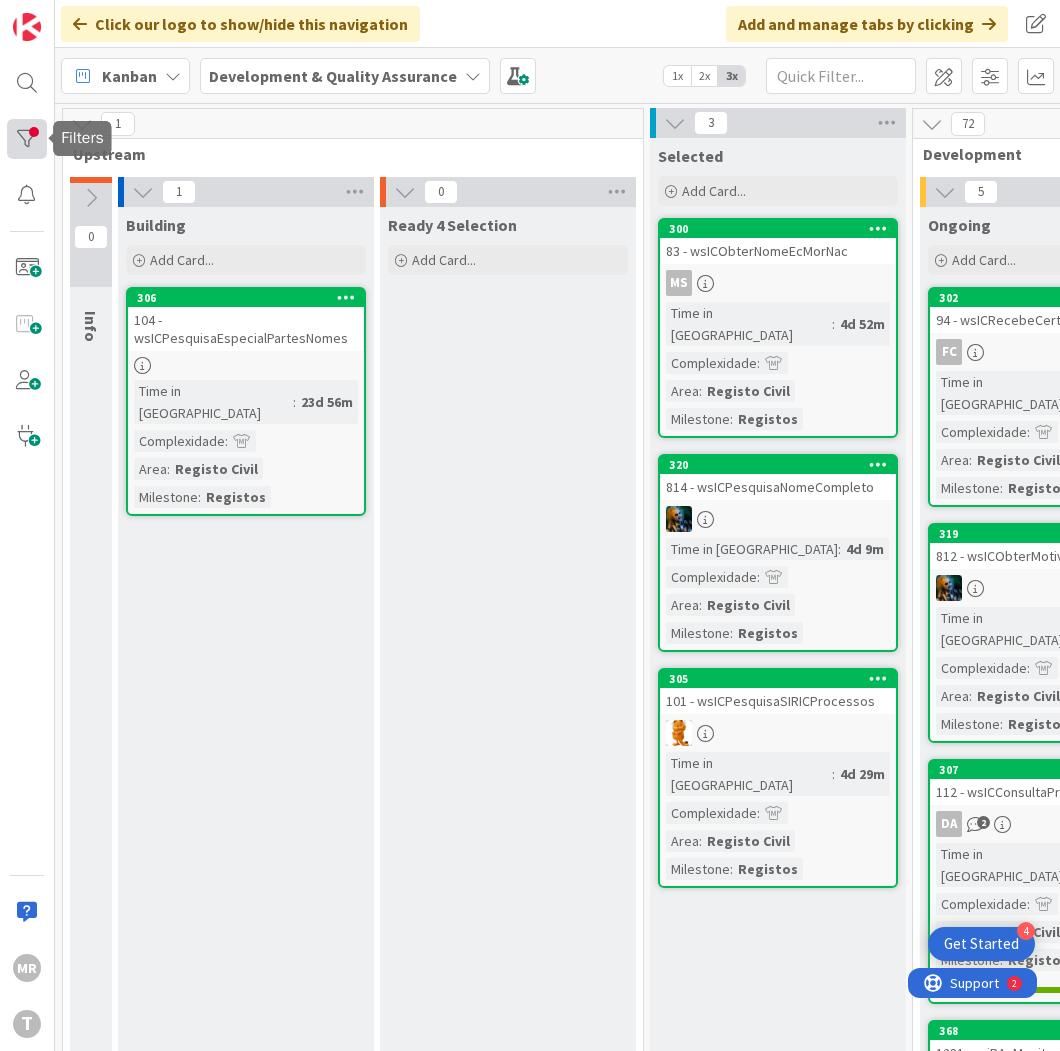 click at bounding box center (27, 139) 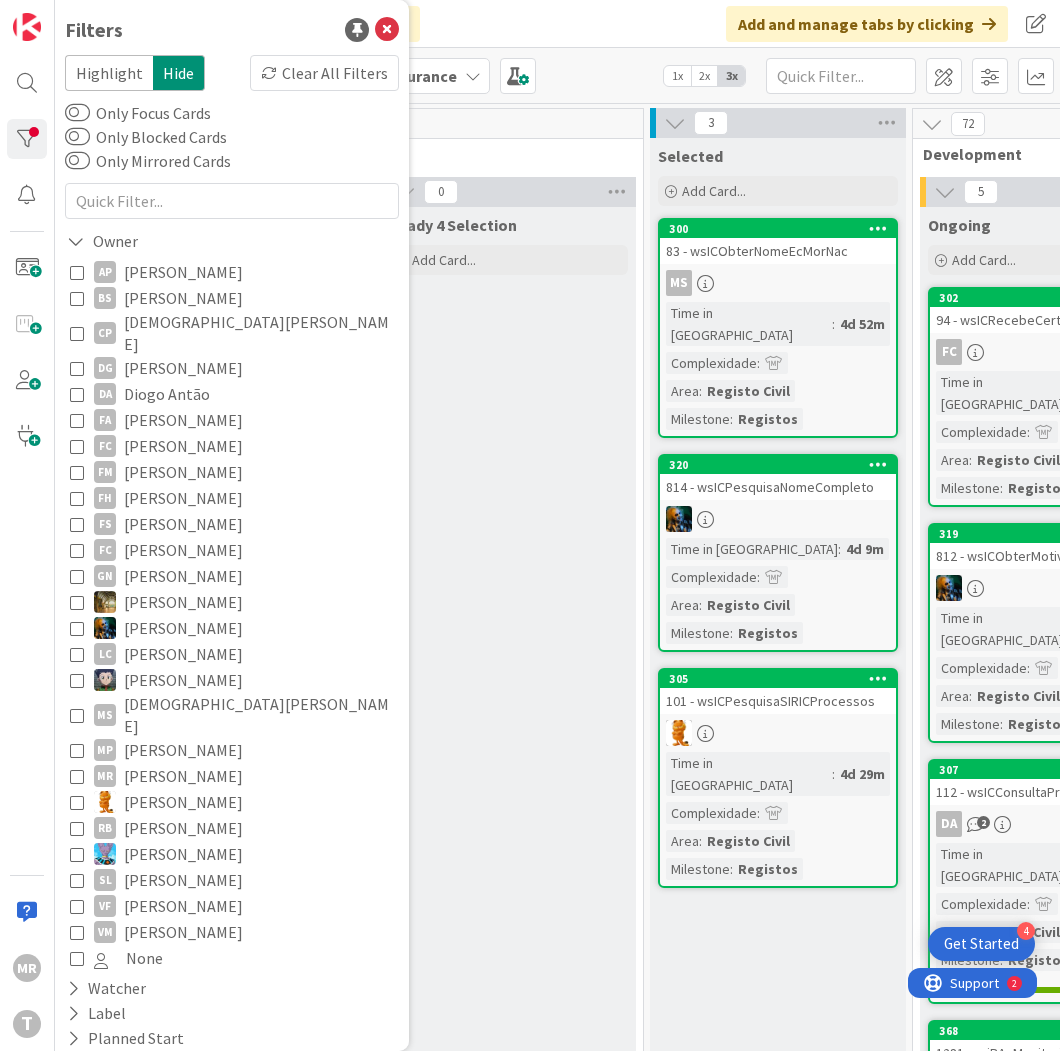 click on "[PERSON_NAME]" at bounding box center (183, 524) 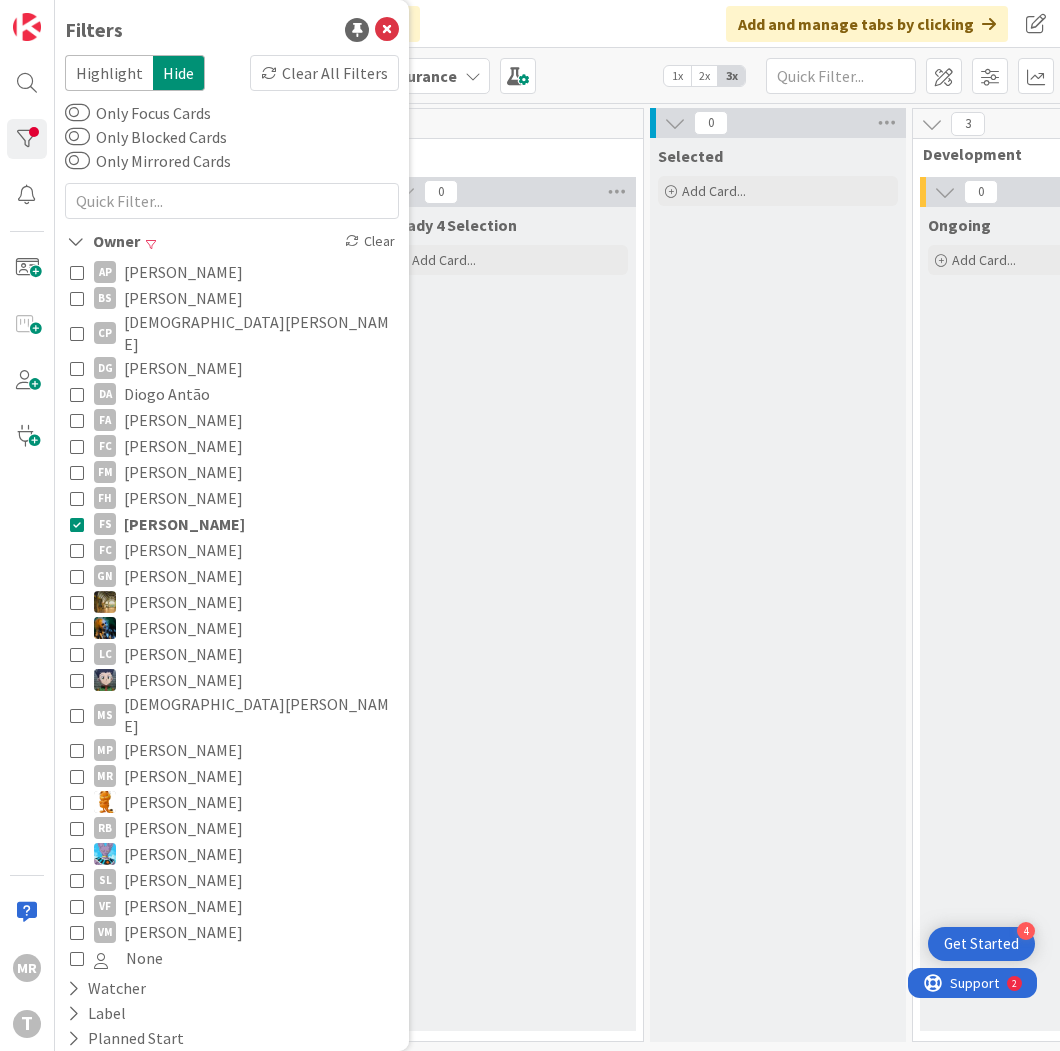 click on "Ready 4 Selection Add Card..." at bounding box center (508, 619) 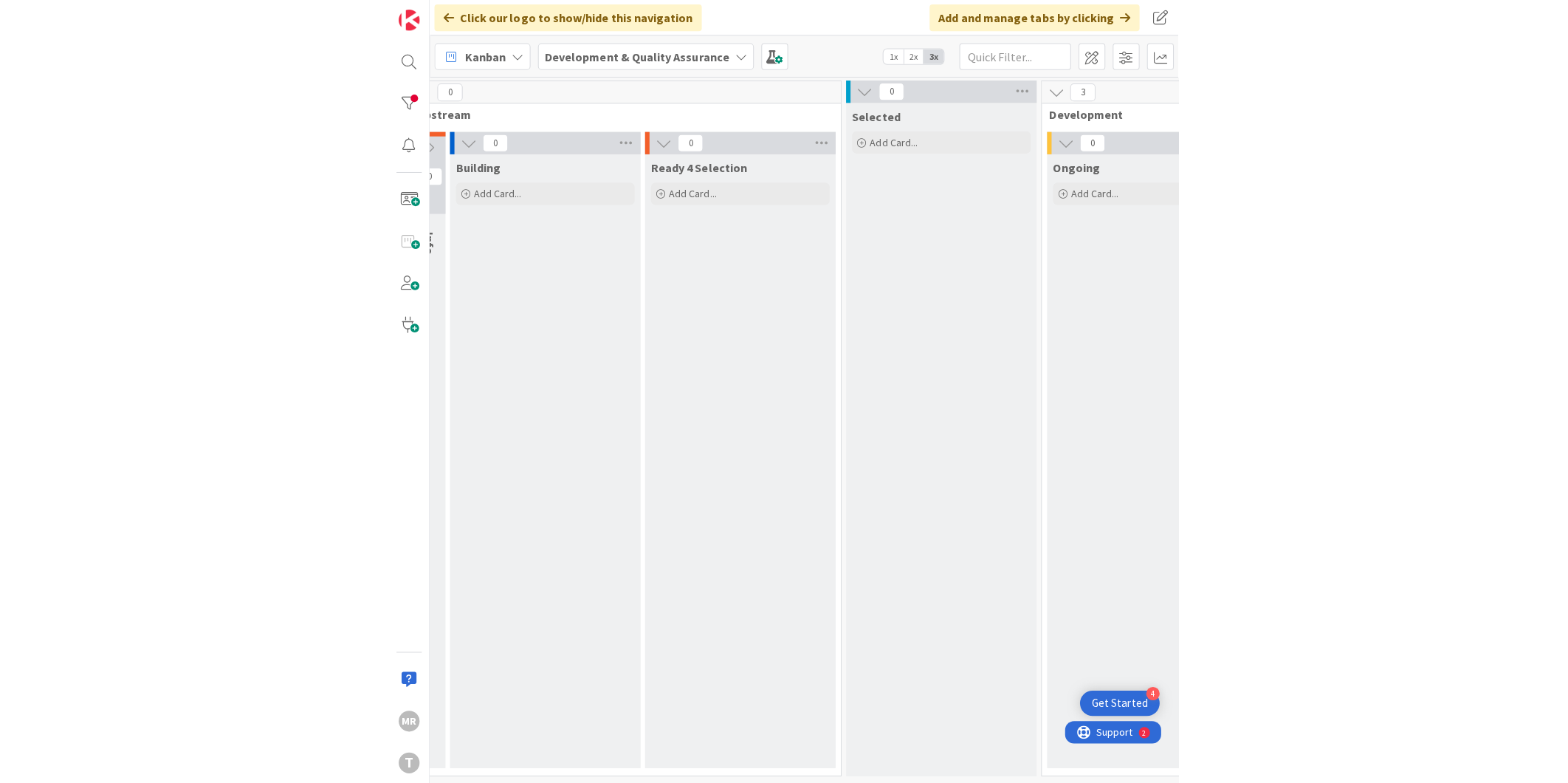 scroll, scrollTop: 0, scrollLeft: 0, axis: both 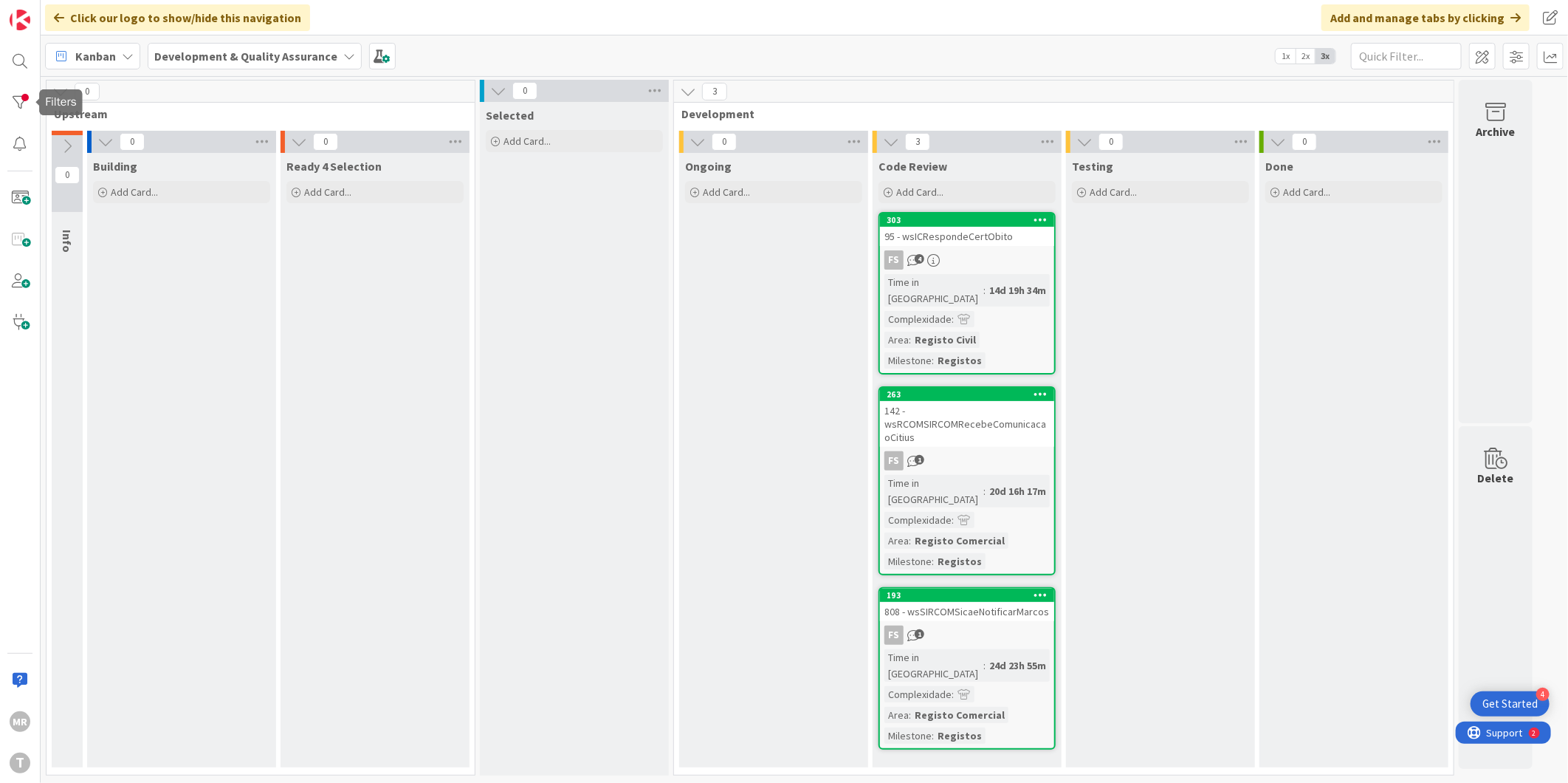 drag, startPoint x: 30, startPoint y: 109, endPoint x: 39, endPoint y: 138, distance: 30.364453 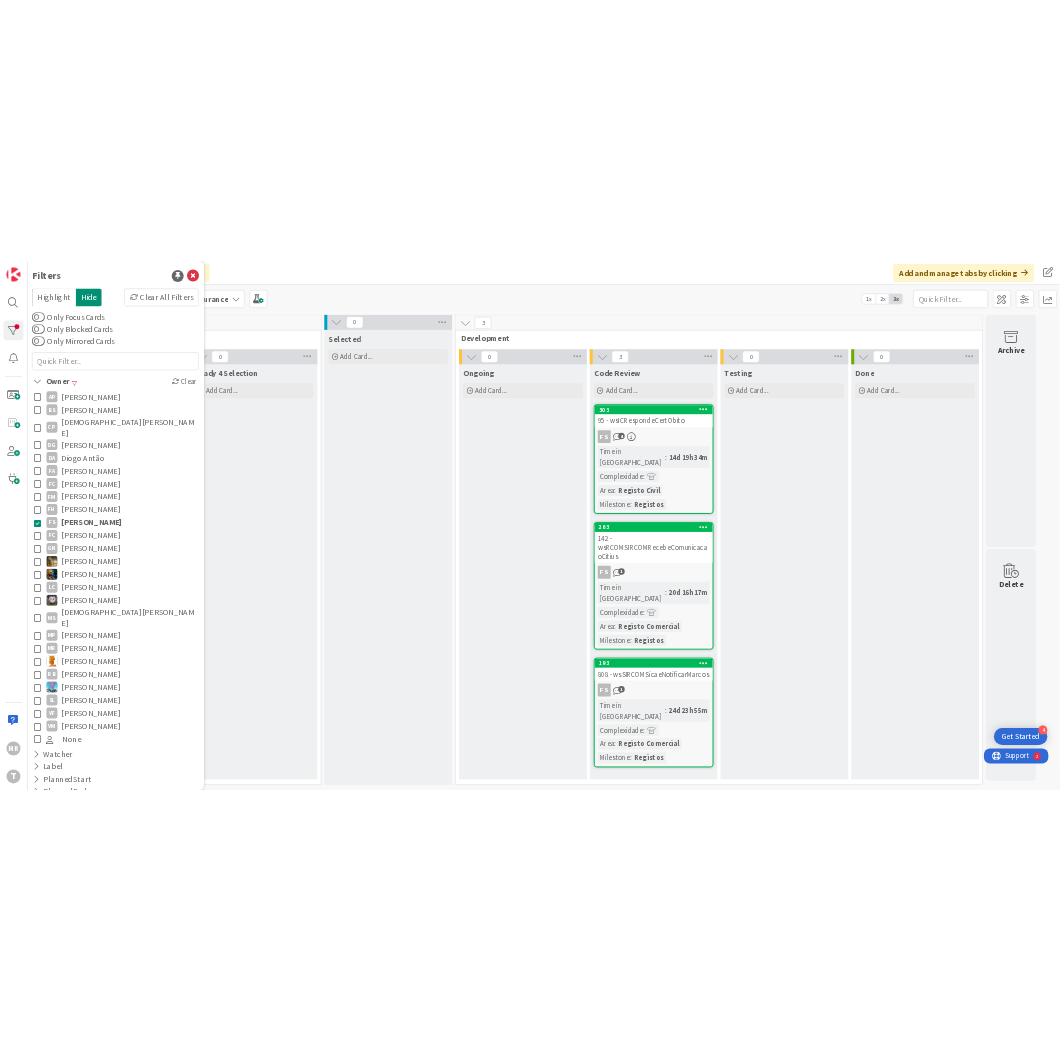 scroll, scrollTop: 201, scrollLeft: 0, axis: vertical 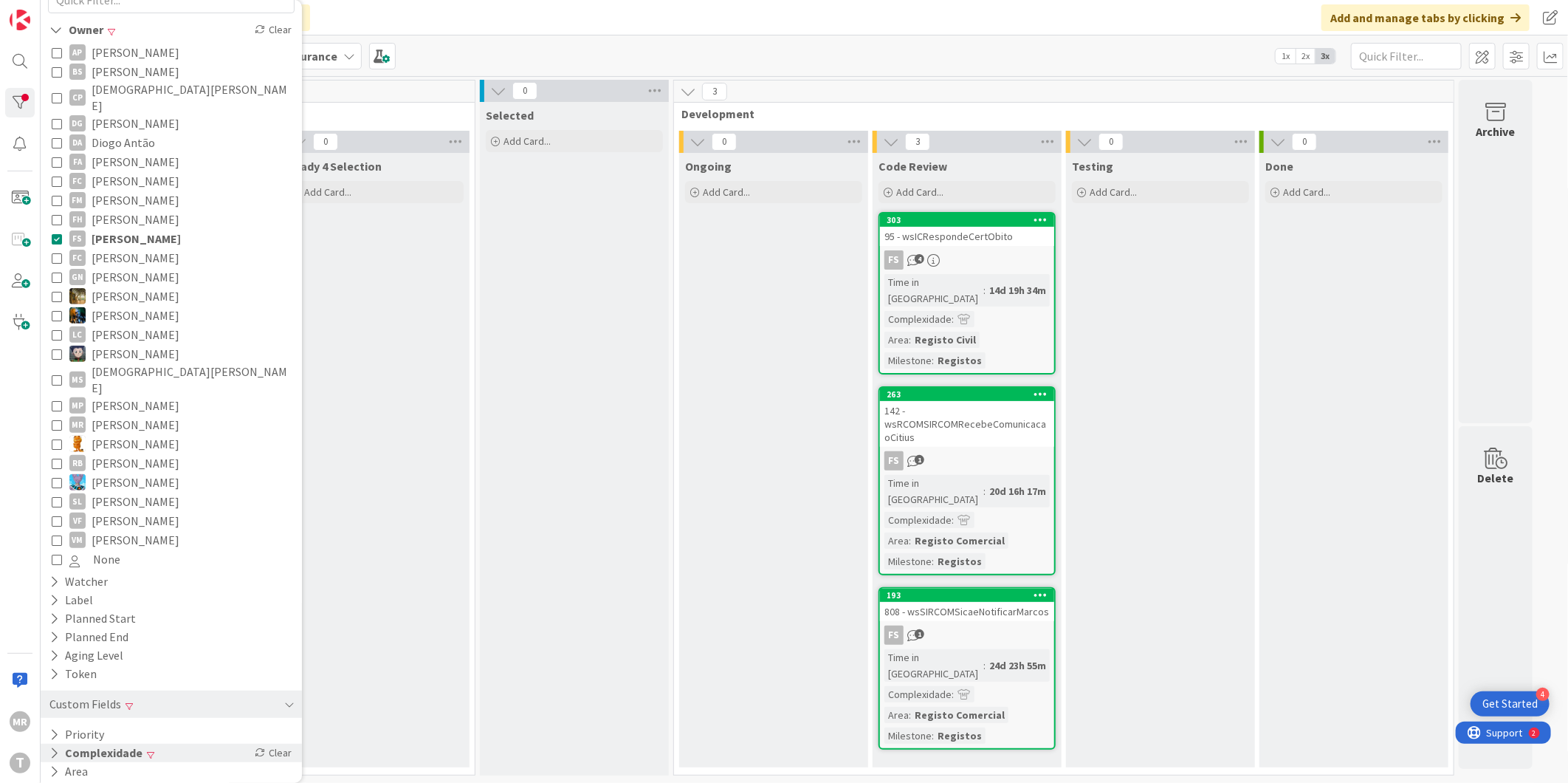 click on "Complexidade" at bounding box center (96, 753) 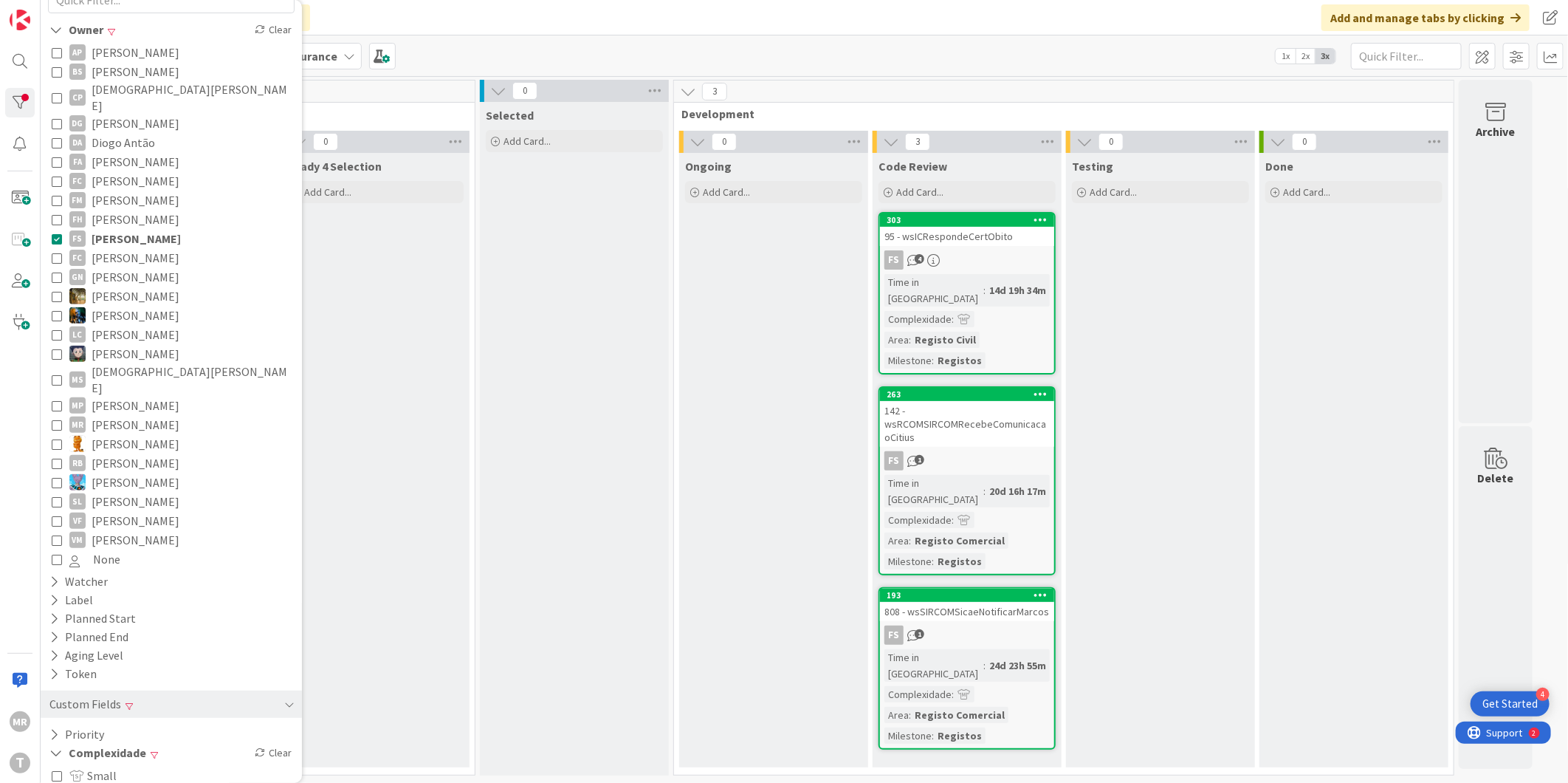 click on "Medium" at bounding box center (99, 795) 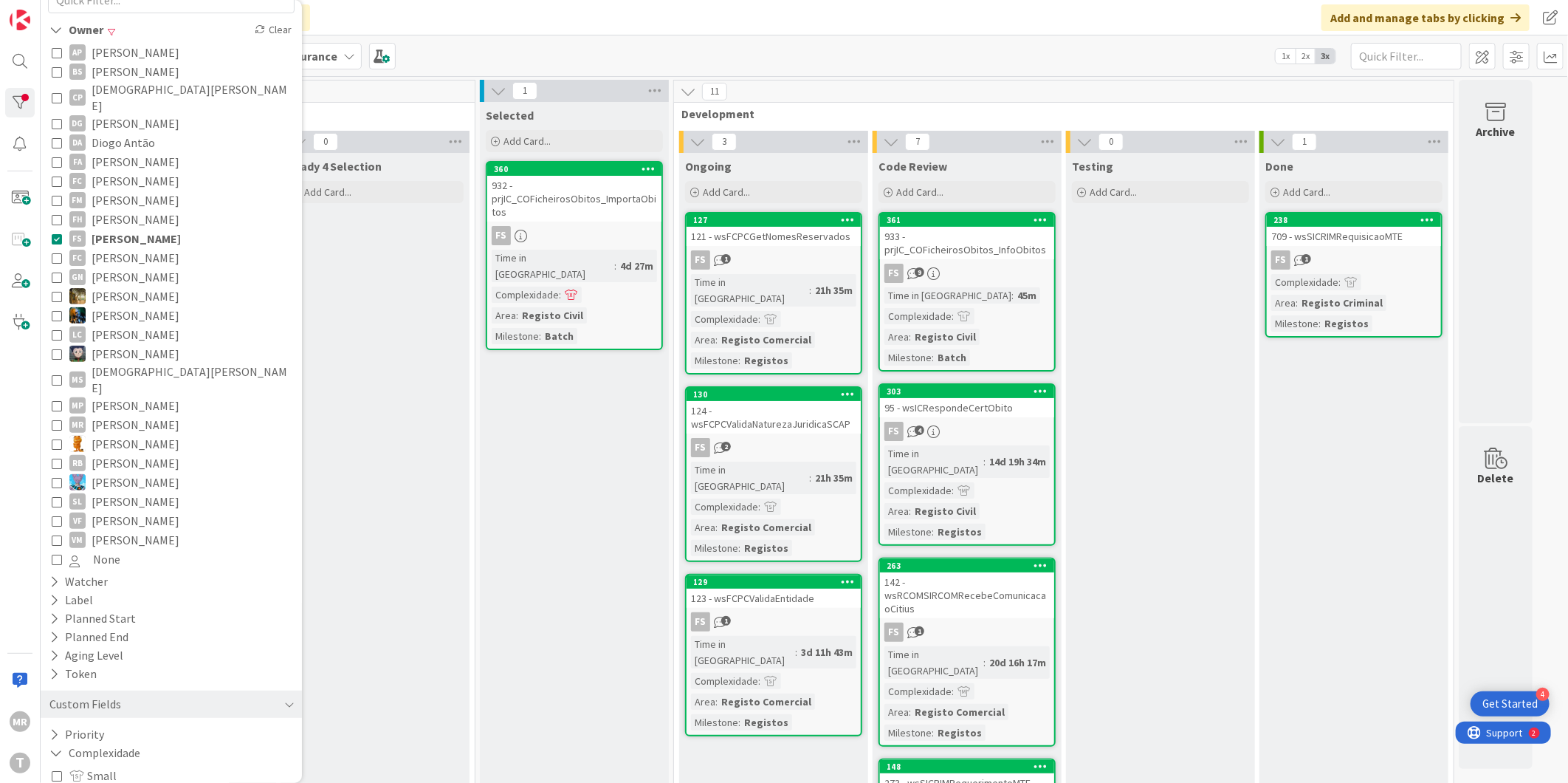 click on "Selected Add Card... 360 932 - prjIC_COFicheirosObitos_ImportaObitos FS Time in Column : 4d 27m Complexidade : Area : Registo Civil Milestone : Batch" at bounding box center (574, 783) 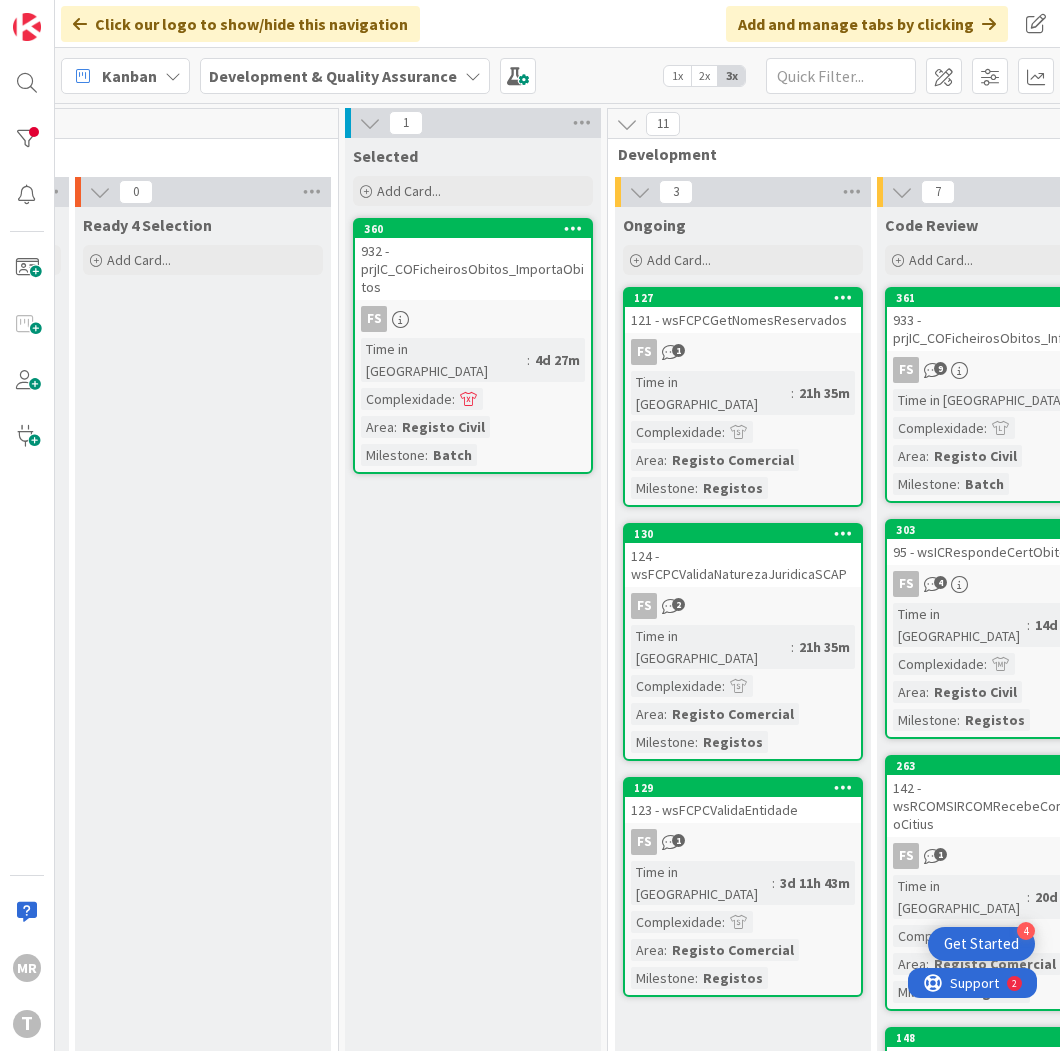 scroll, scrollTop: 0, scrollLeft: 563, axis: horizontal 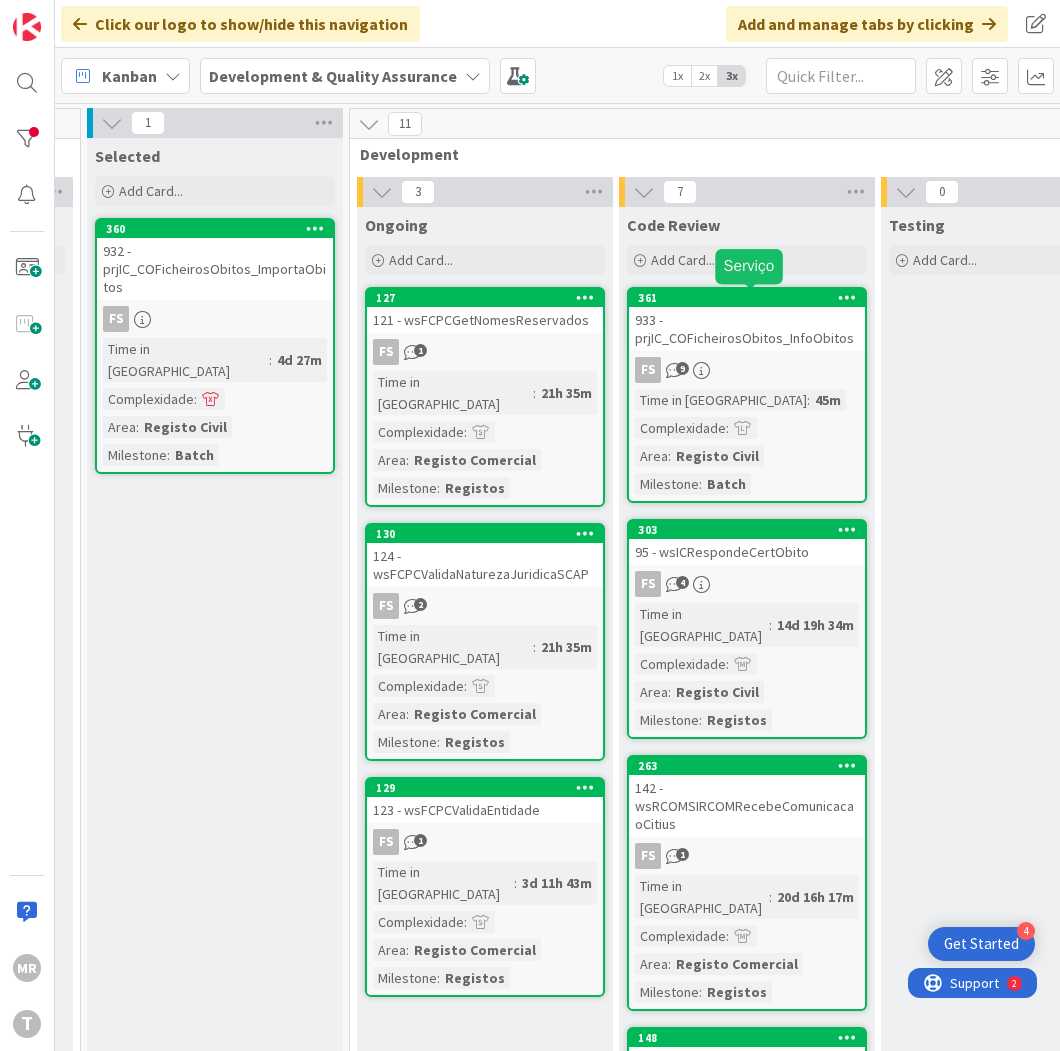 click on "361" at bounding box center [751, 298] 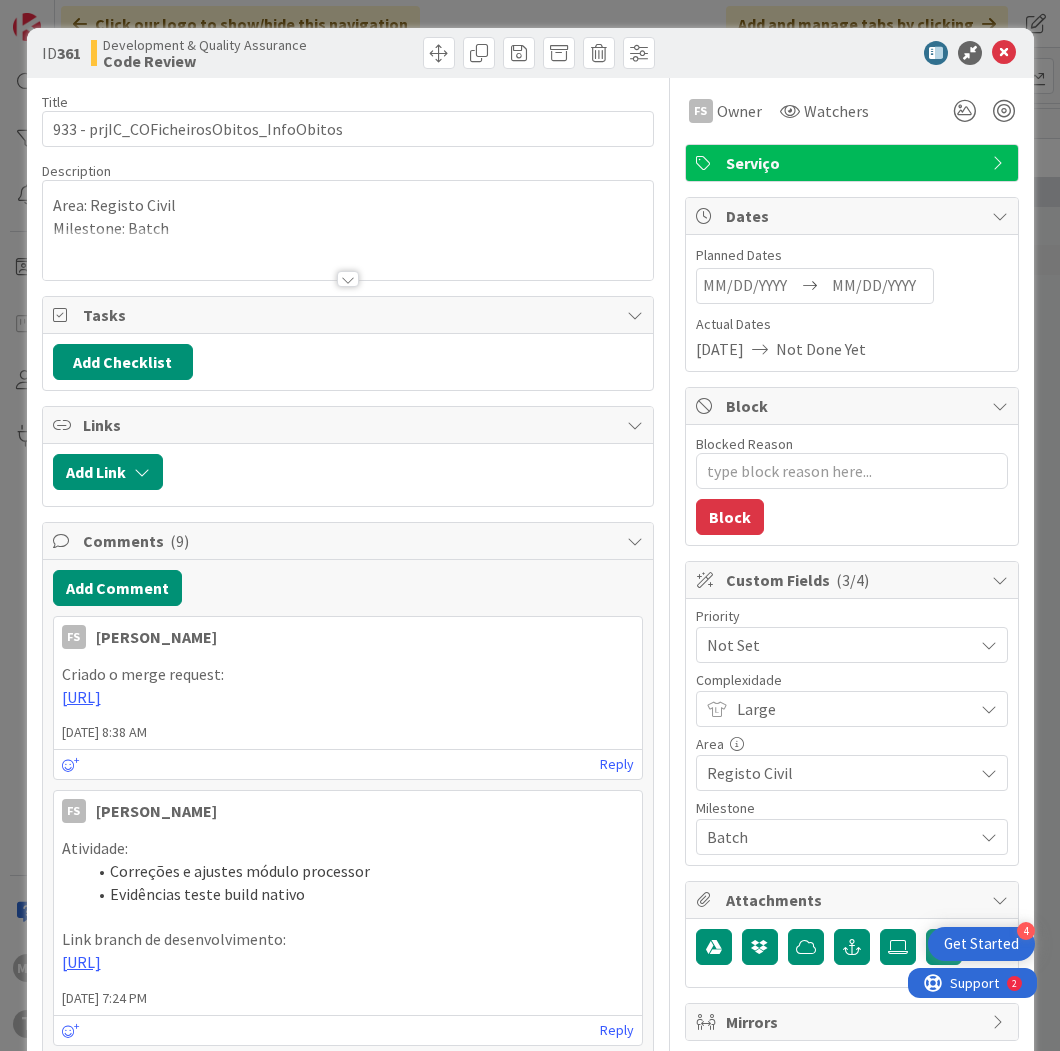 type on "x" 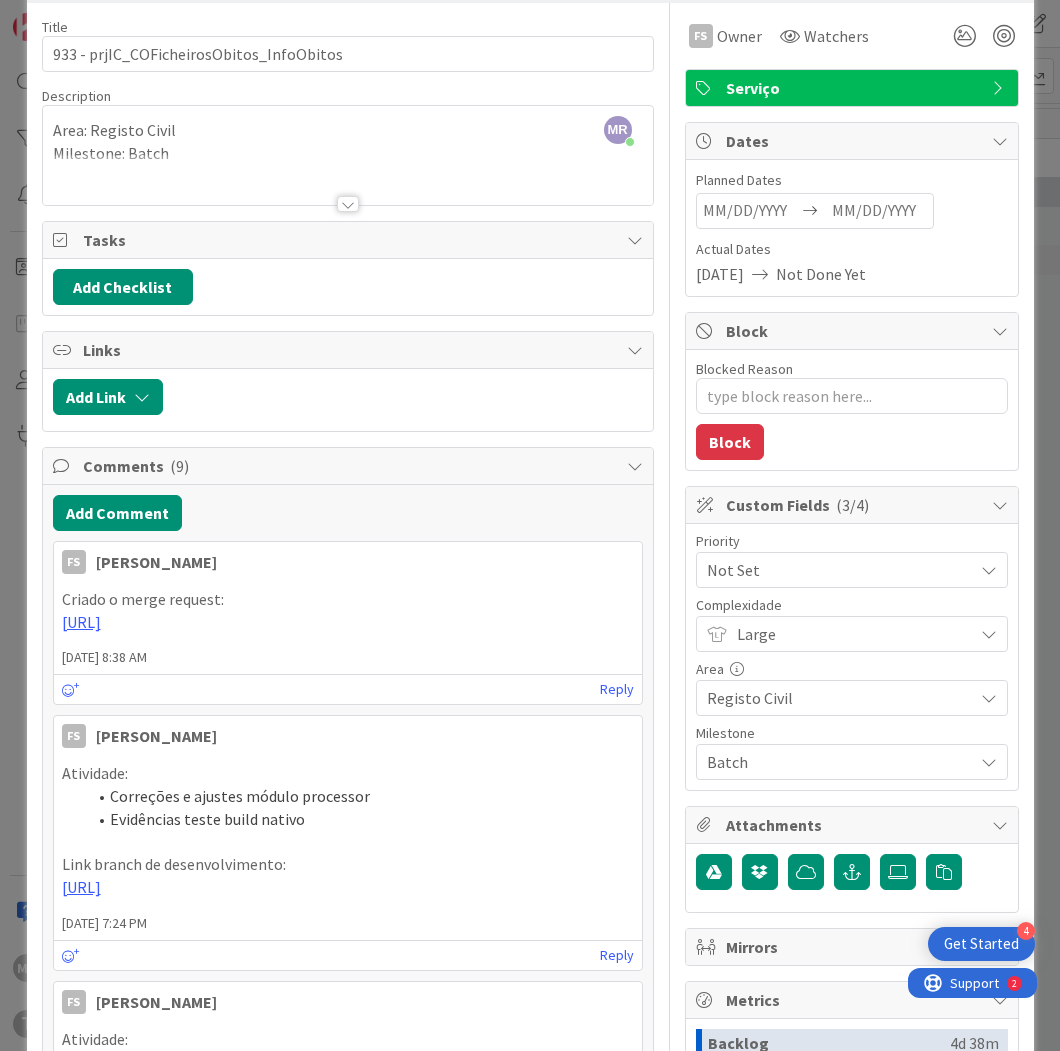 scroll, scrollTop: 0, scrollLeft: 0, axis: both 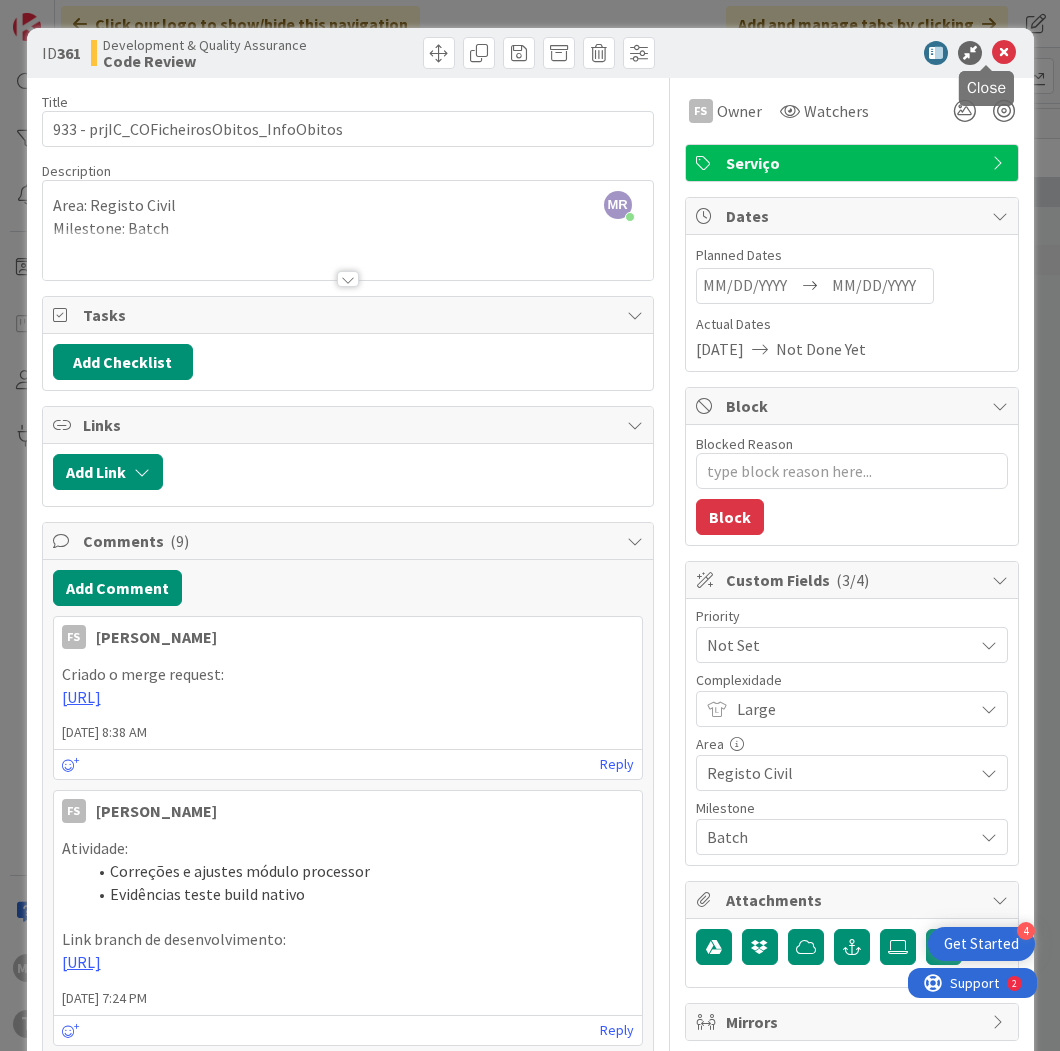 drag, startPoint x: 983, startPoint y: 52, endPoint x: 993, endPoint y: 97, distance: 46.09772 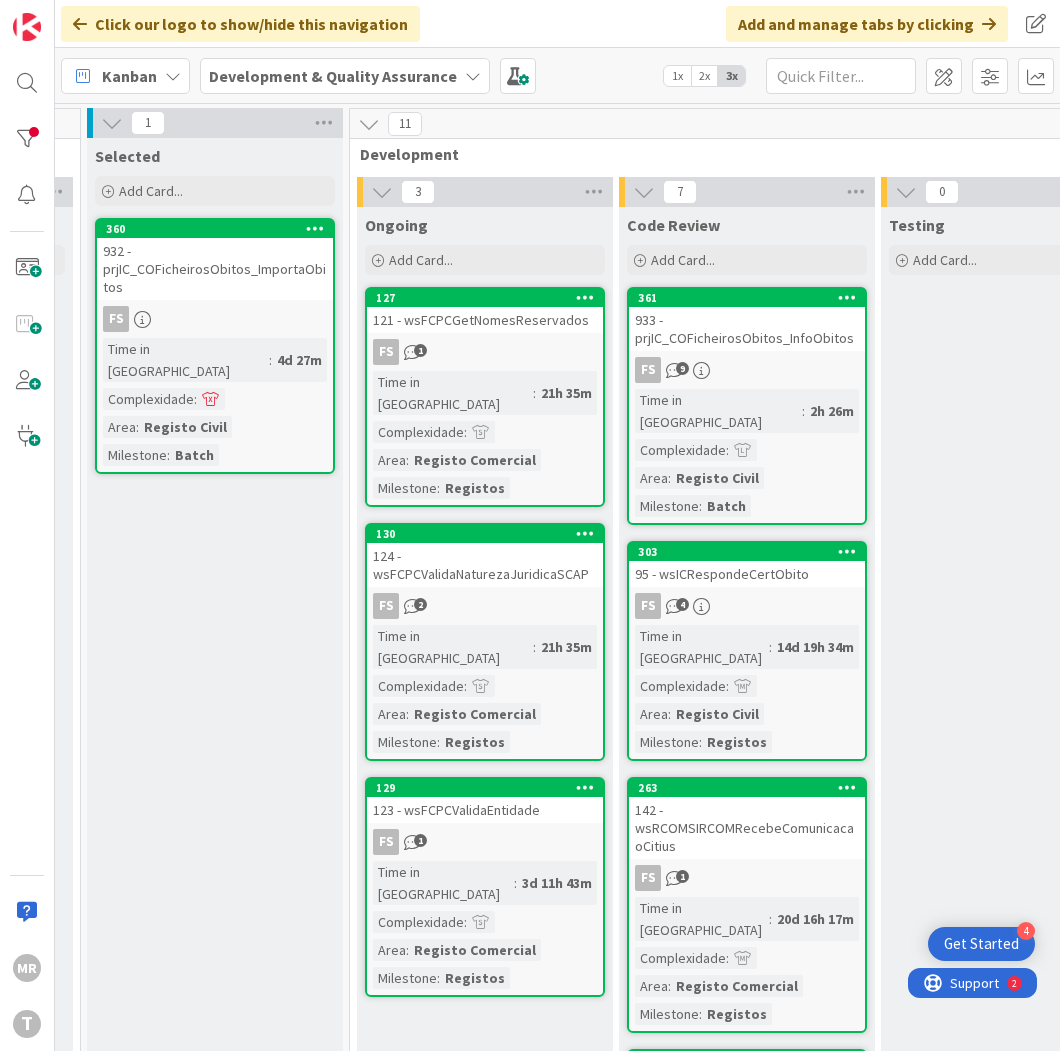scroll, scrollTop: 0, scrollLeft: 0, axis: both 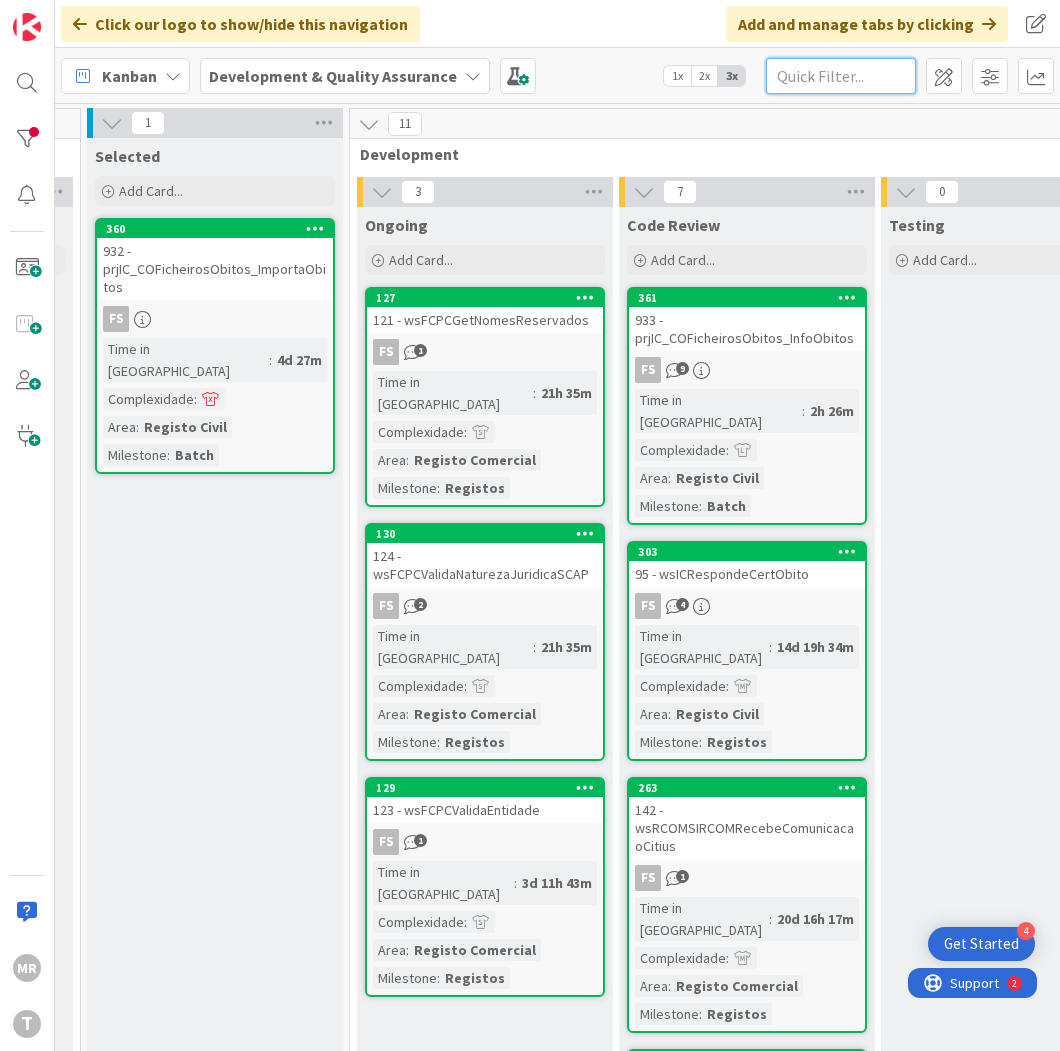 click at bounding box center [841, 76] 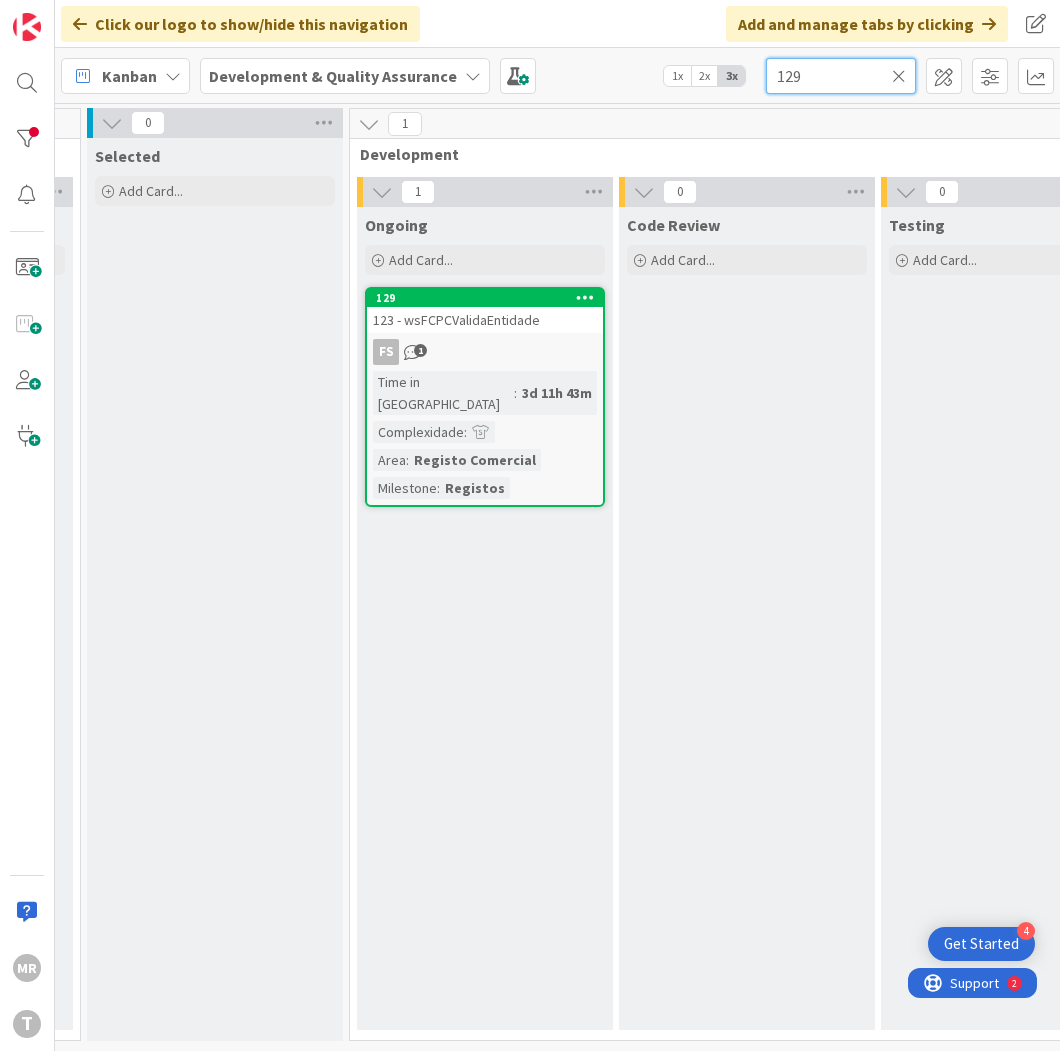drag, startPoint x: 828, startPoint y: 67, endPoint x: 725, endPoint y: 53, distance: 103.947105 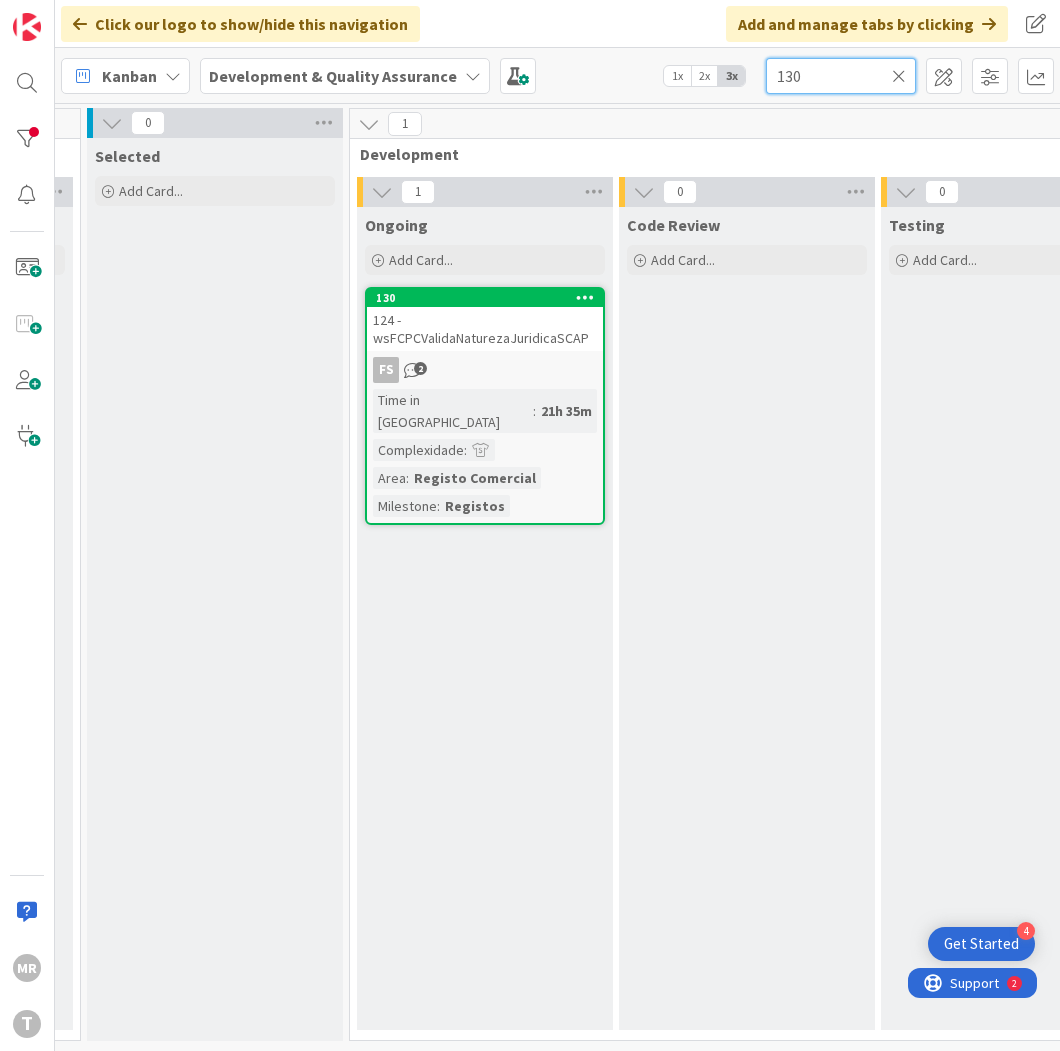 drag, startPoint x: 811, startPoint y: 65, endPoint x: 583, endPoint y: 26, distance: 231.31148 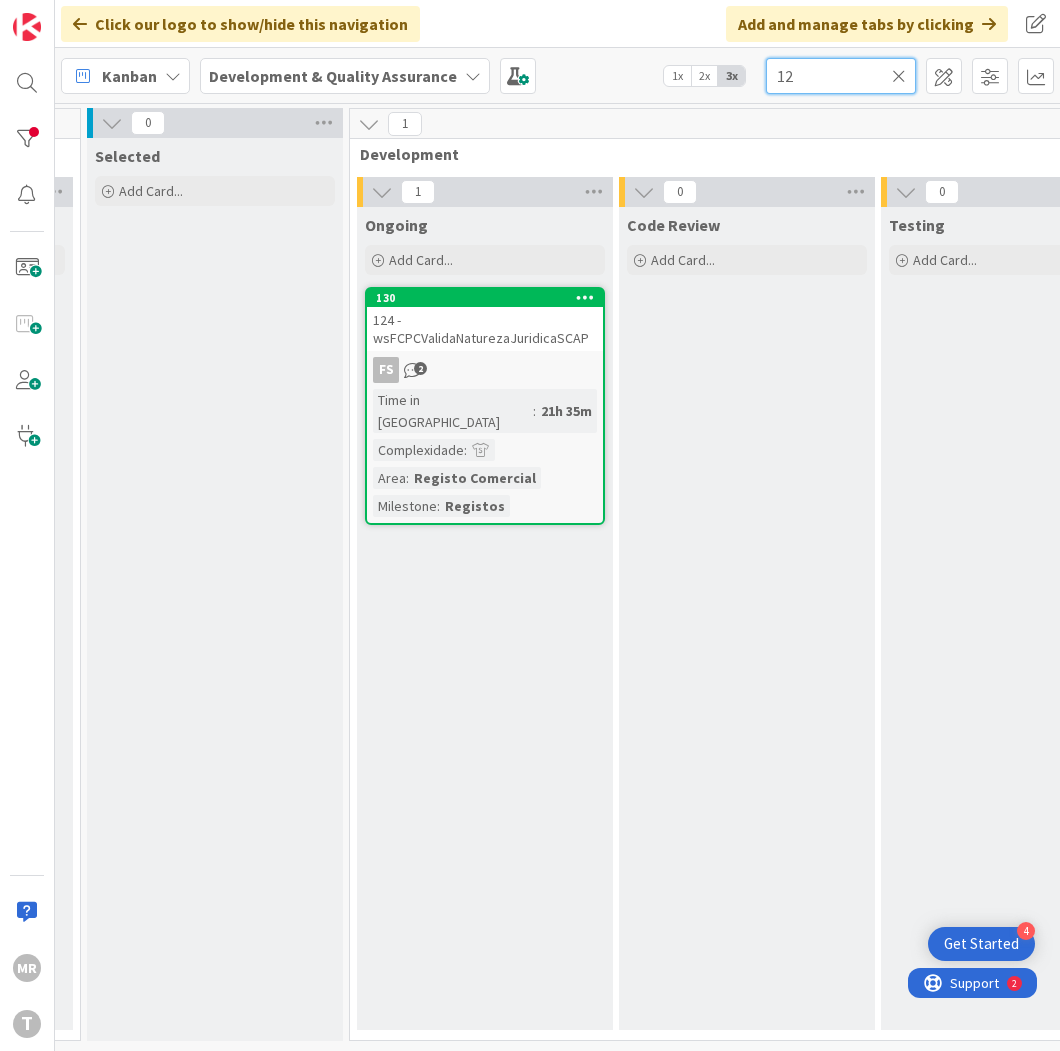 type on "127" 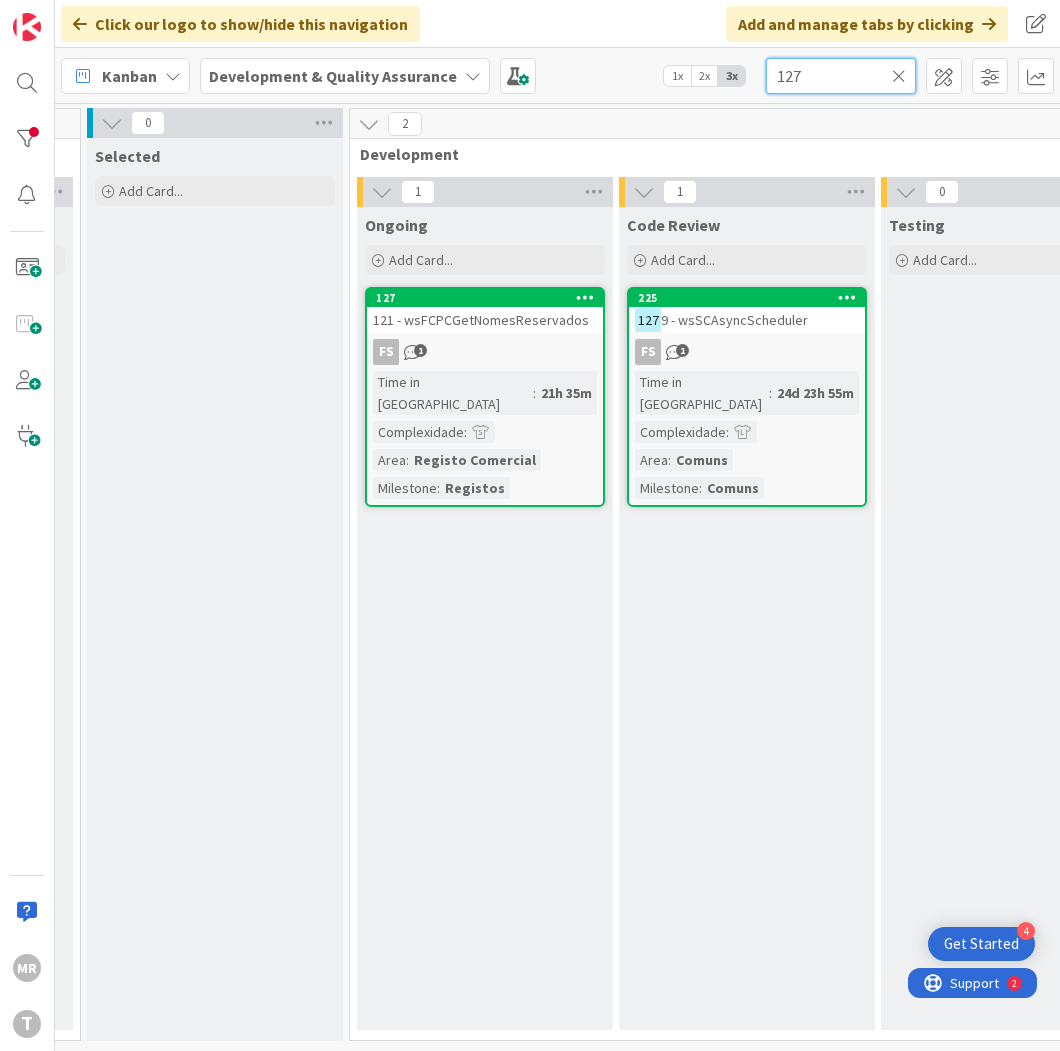 drag, startPoint x: 824, startPoint y: 70, endPoint x: 696, endPoint y: 56, distance: 128.76335 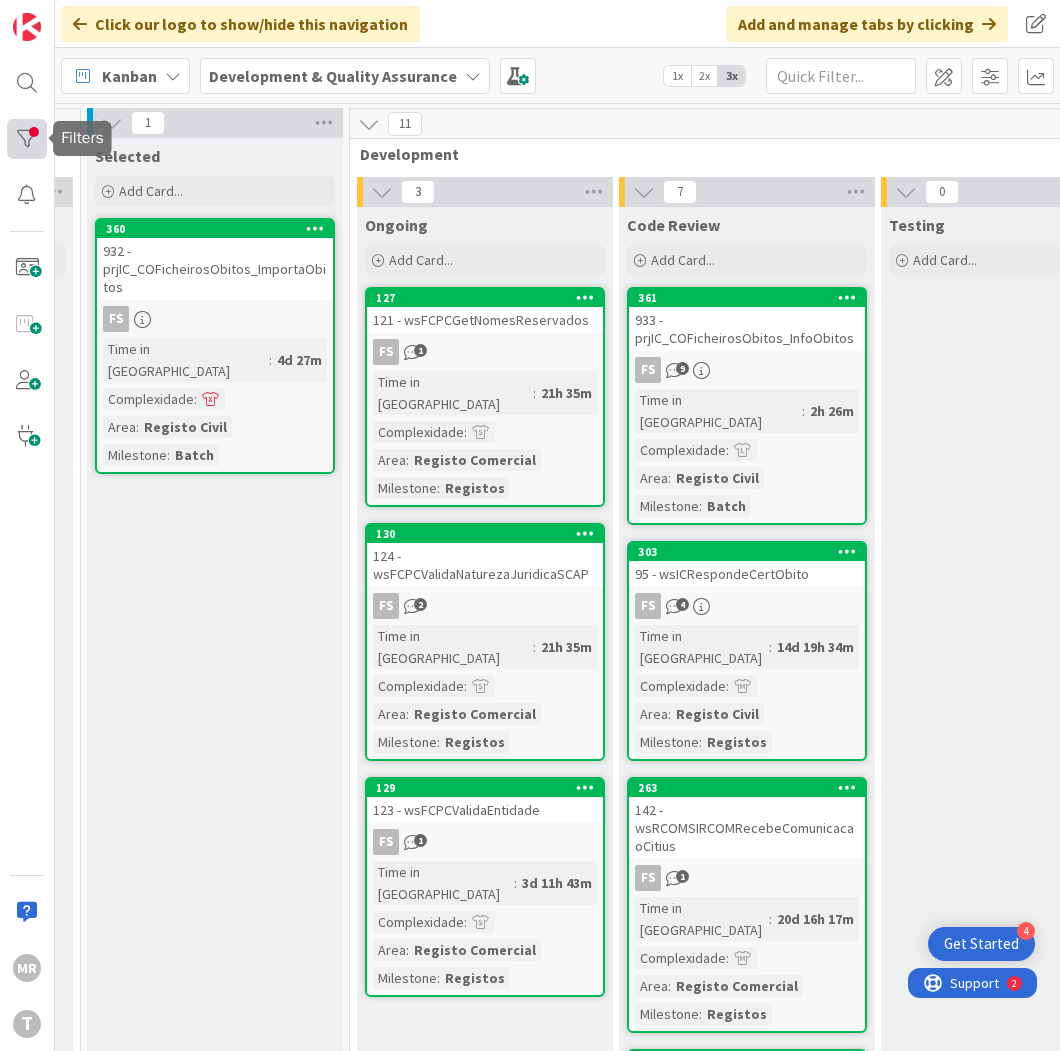 click at bounding box center [27, 139] 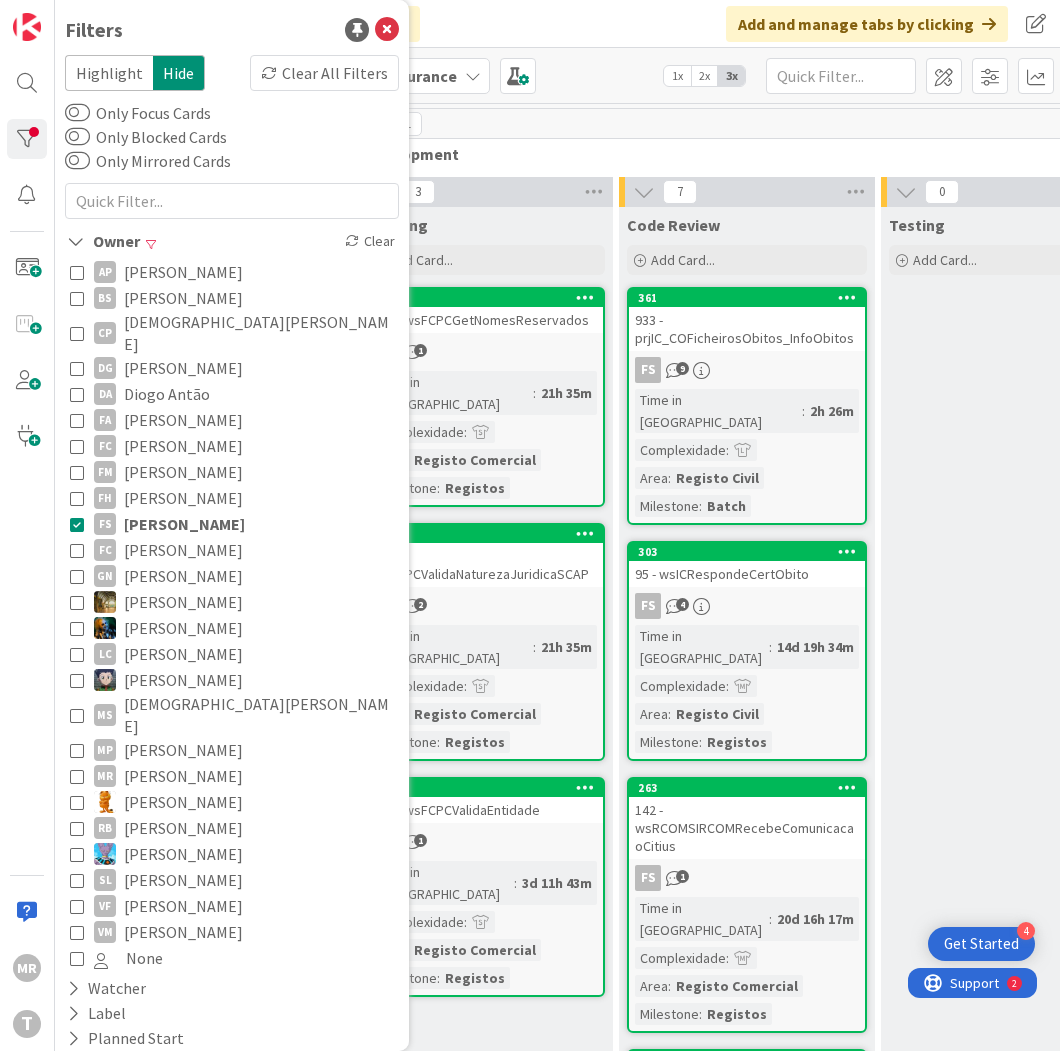 click on "[PERSON_NAME]" at bounding box center (184, 524) 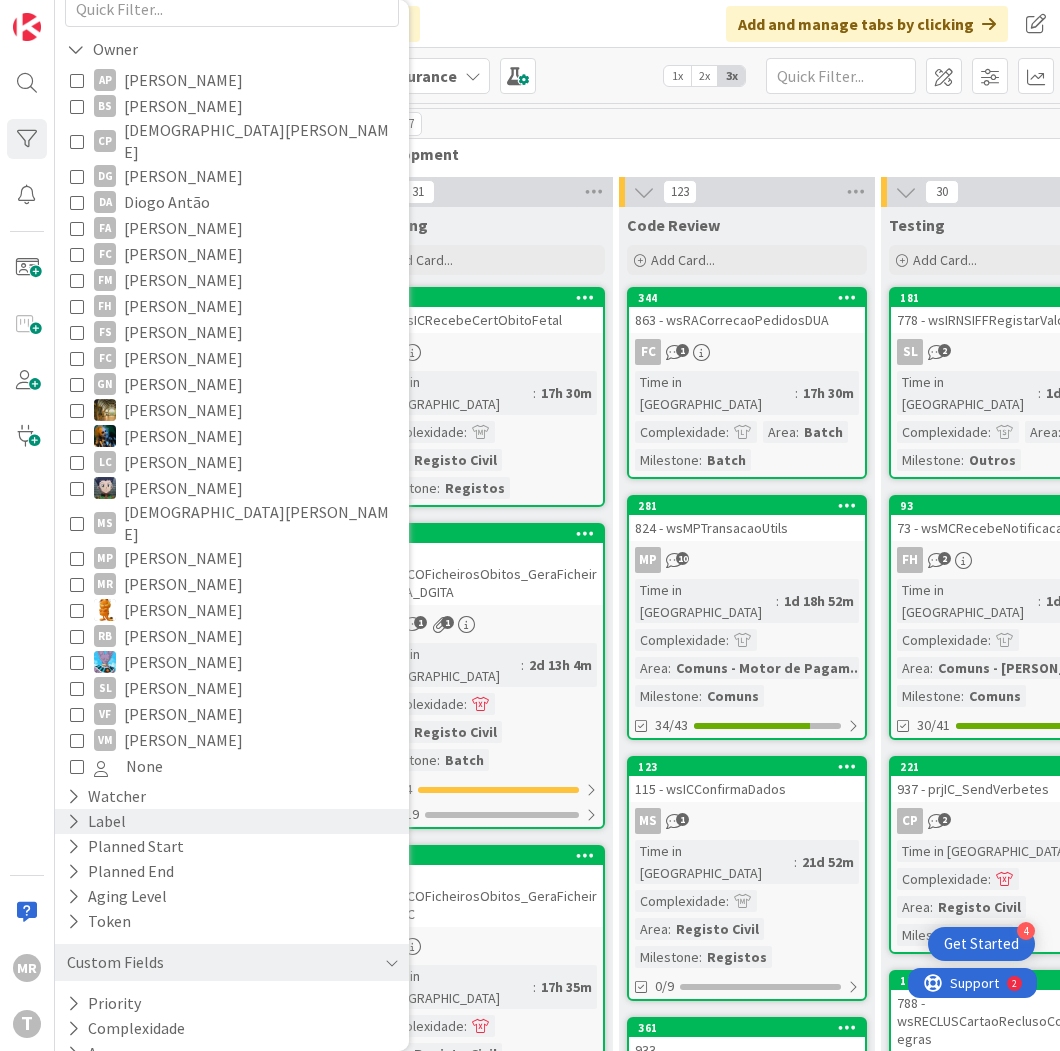scroll, scrollTop: 210, scrollLeft: 0, axis: vertical 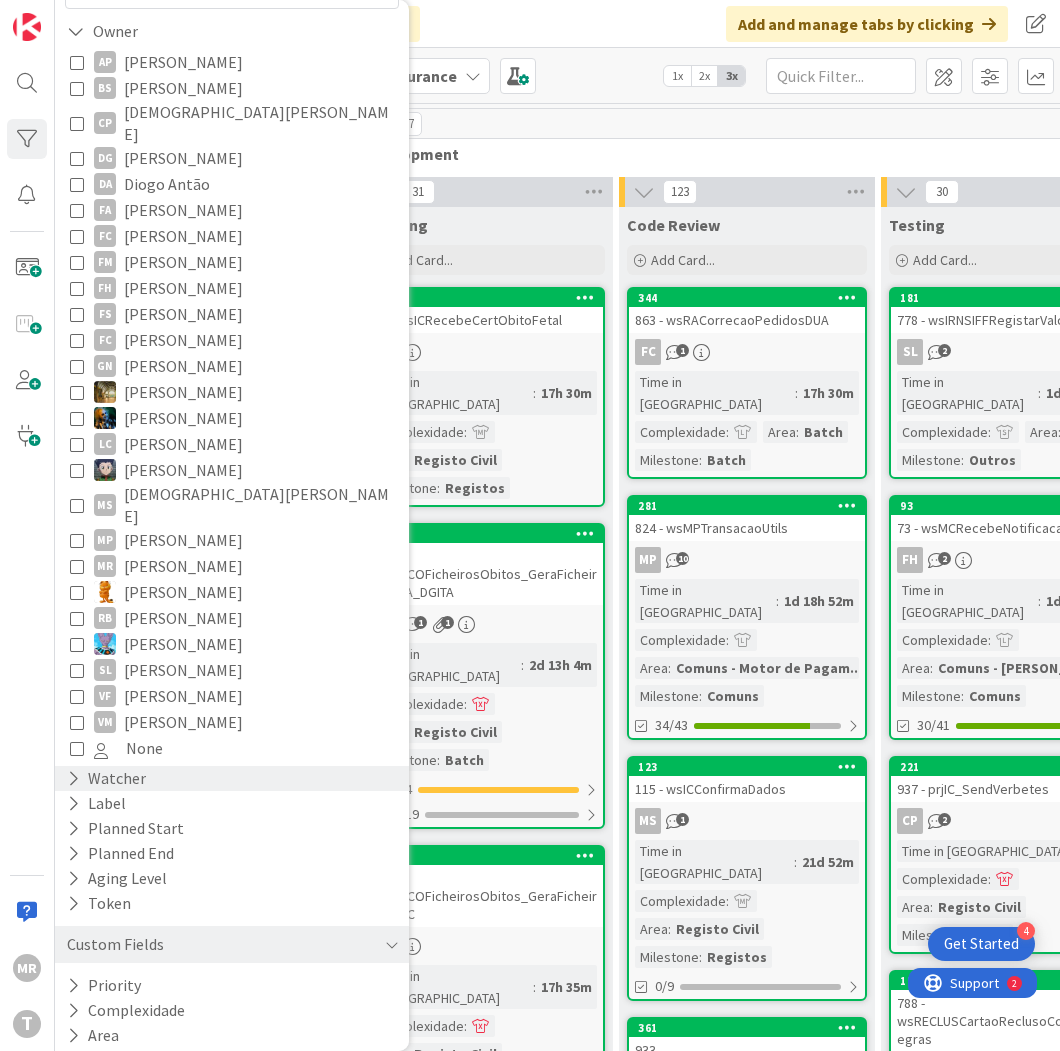 click on "Watcher" at bounding box center [106, 778] 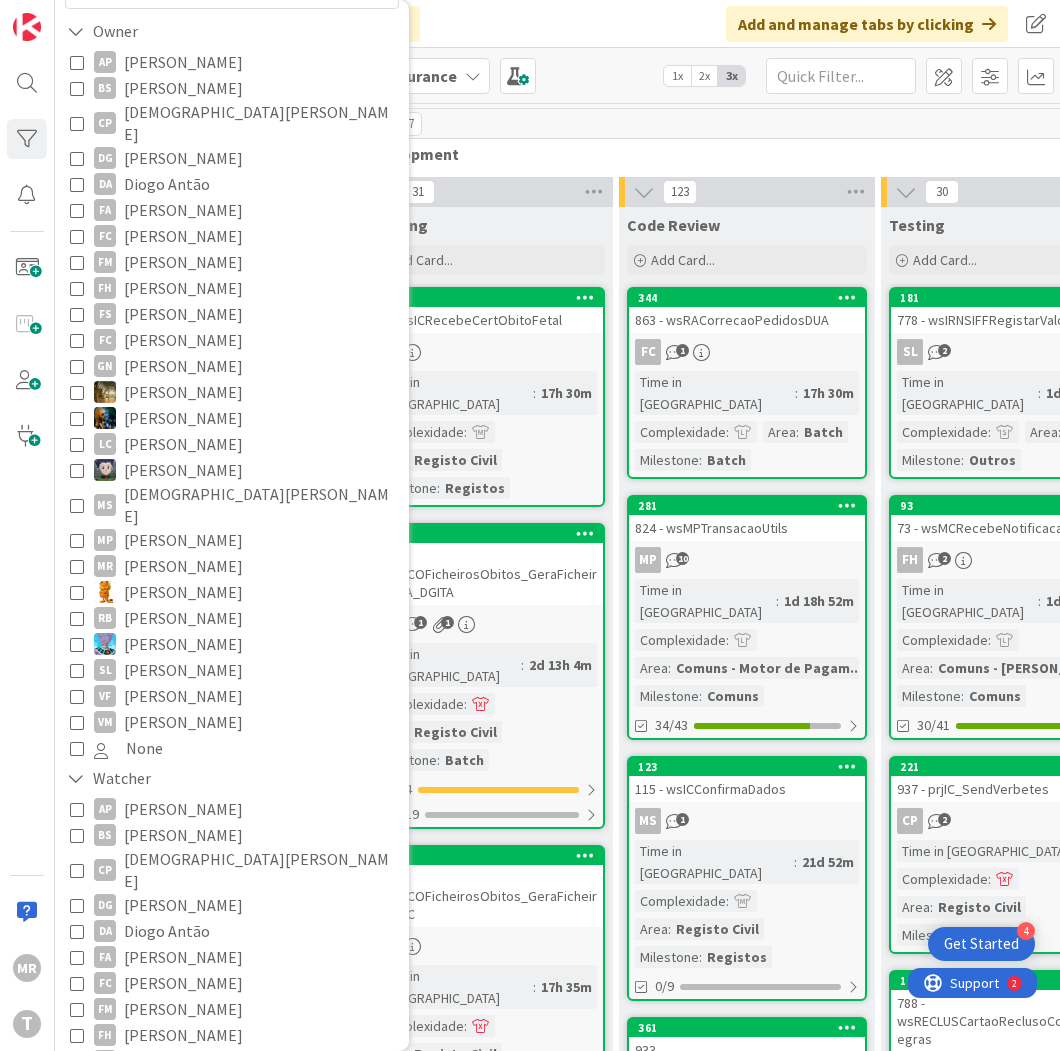 scroll, scrollTop: 321, scrollLeft: 0, axis: vertical 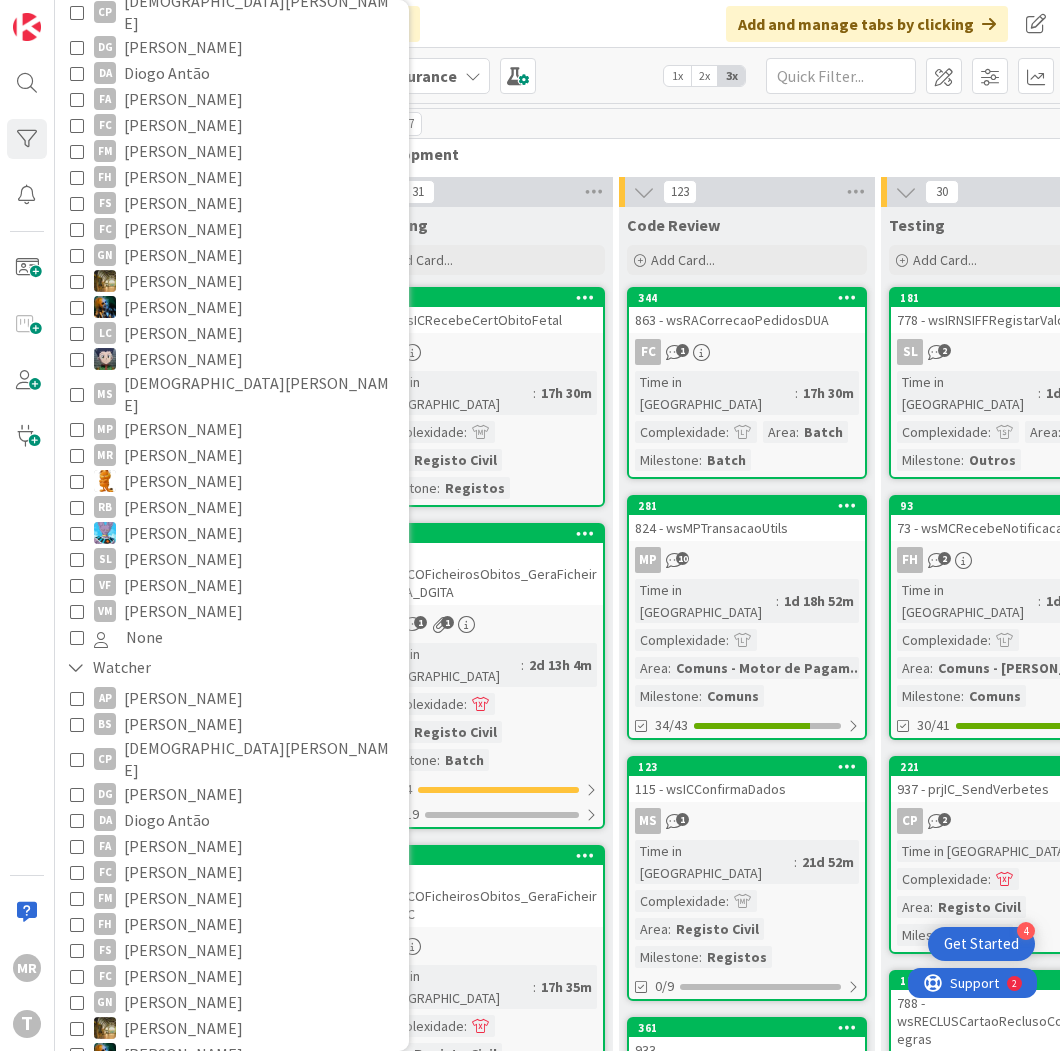 click on "[PERSON_NAME]" at bounding box center (183, 872) 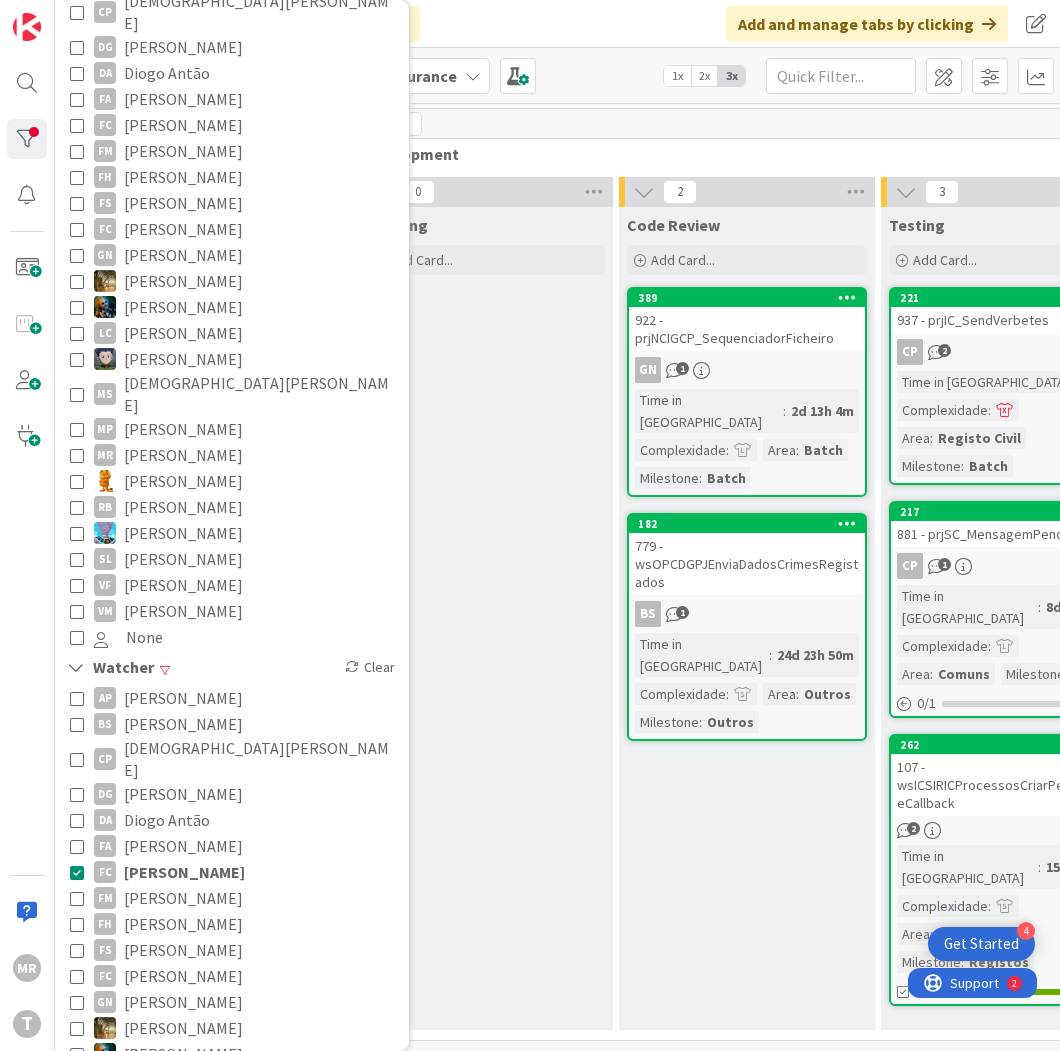 click on "Ongoing Add Card..." at bounding box center (485, 618) 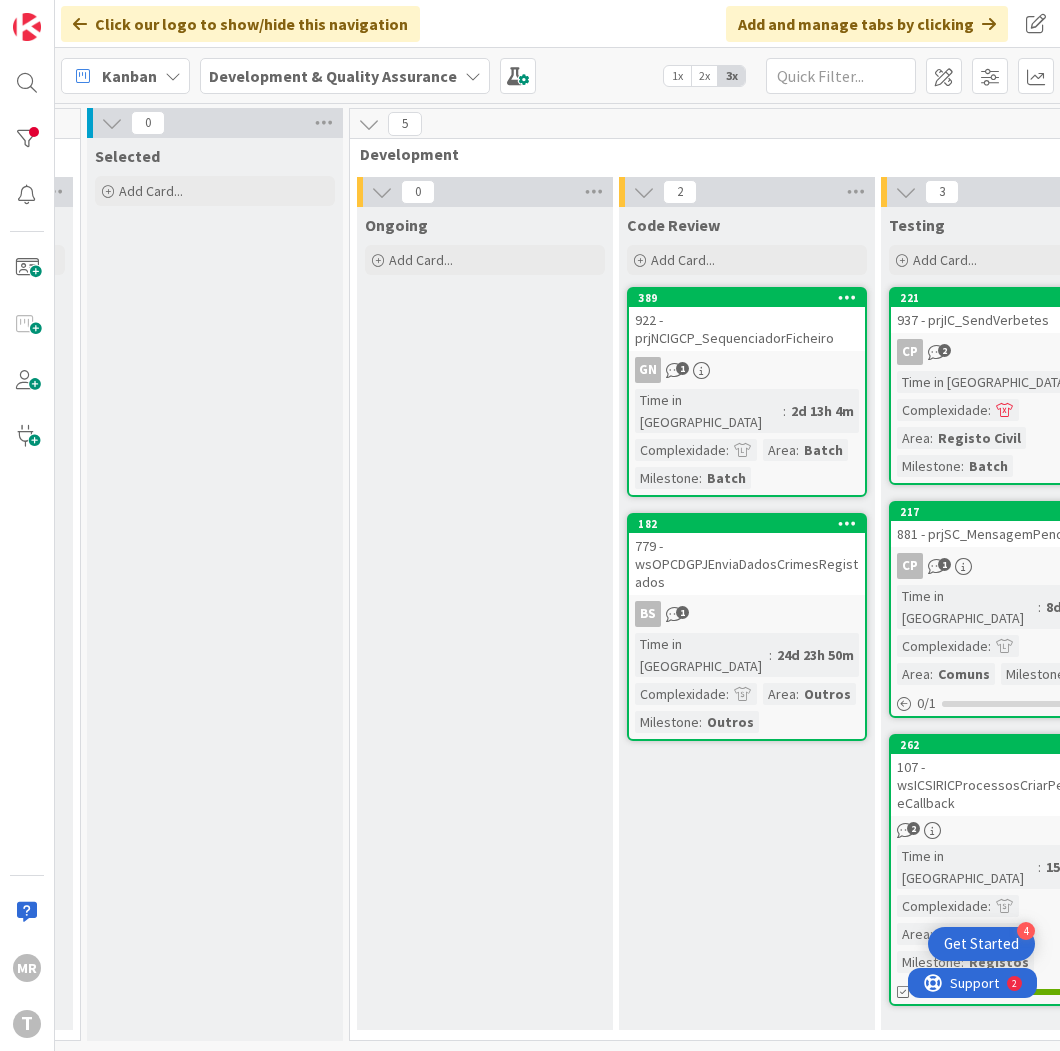 click on "MR T" at bounding box center [27, 525] 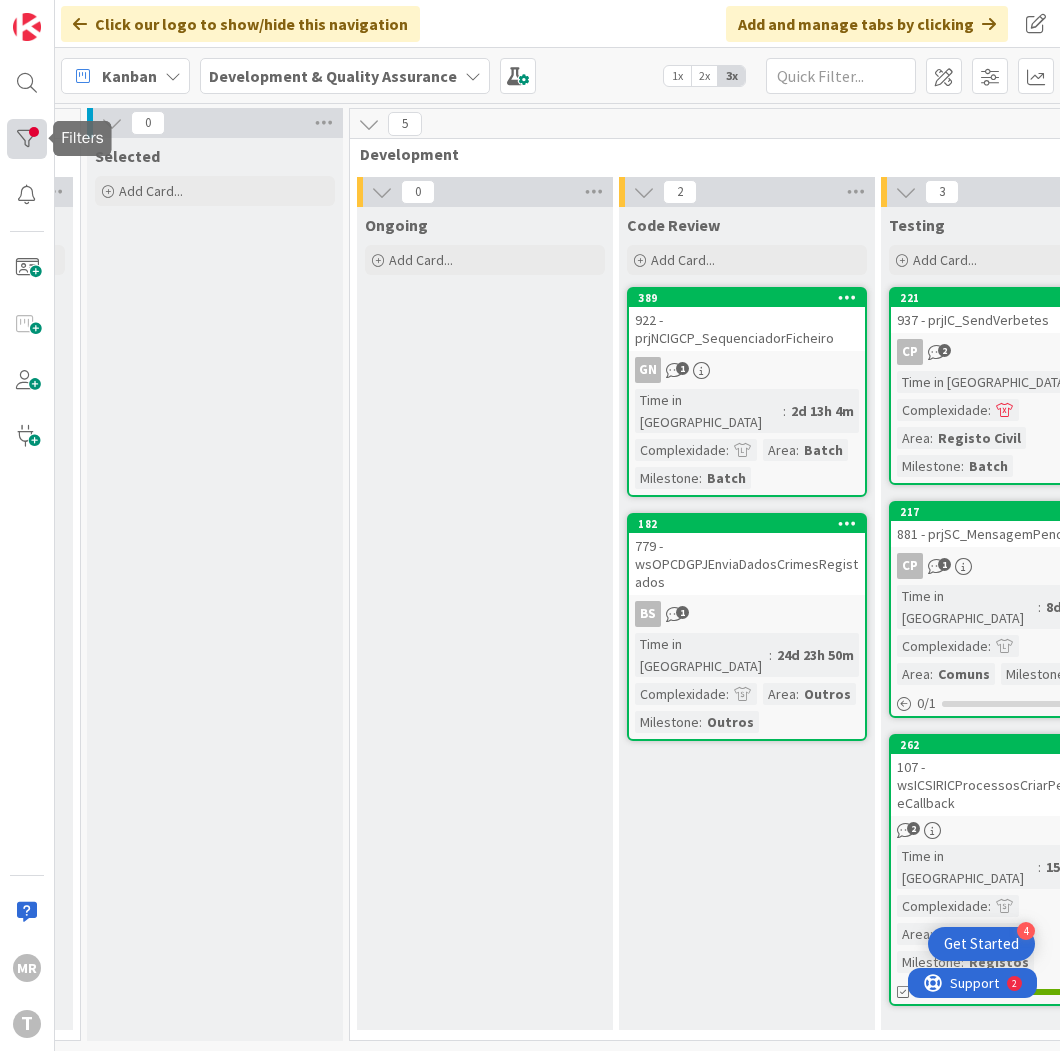 click at bounding box center (27, 139) 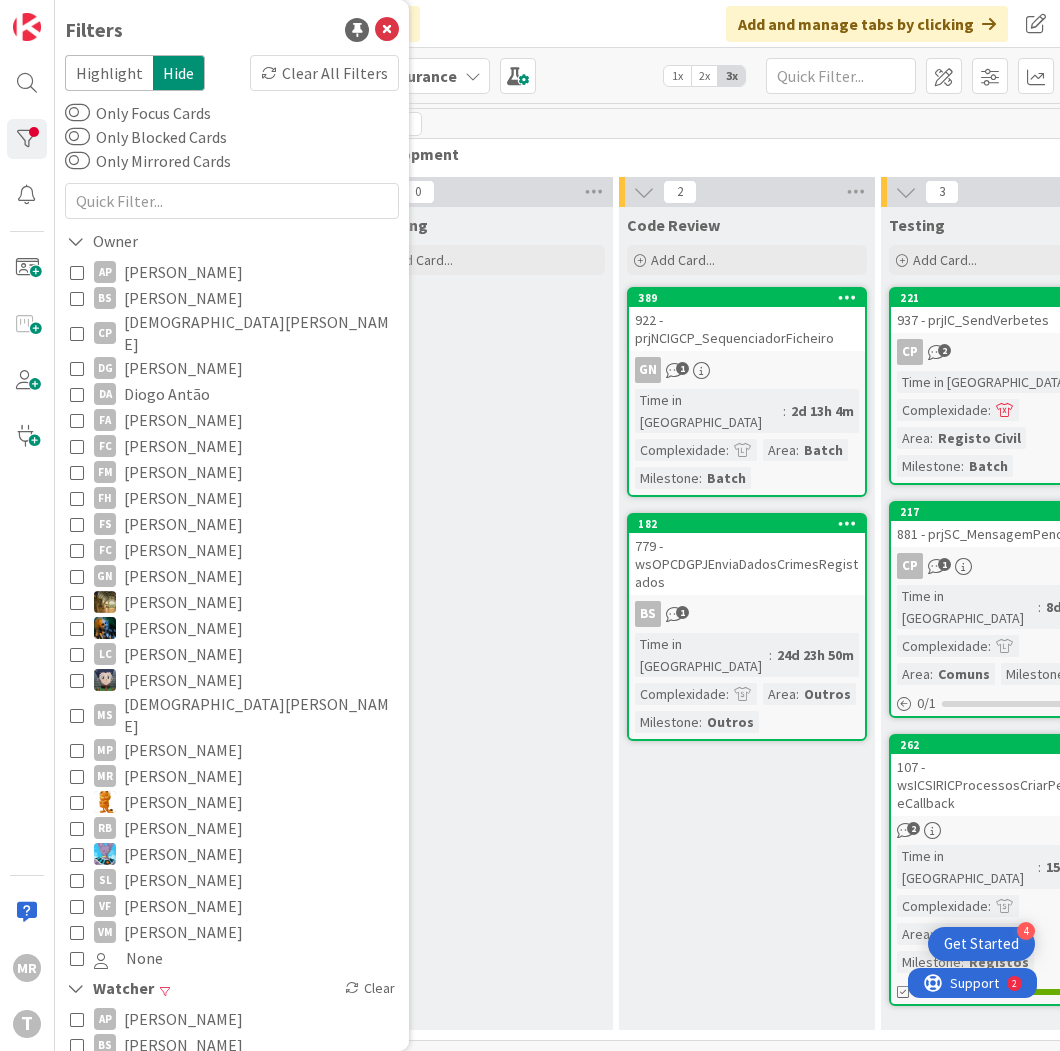scroll, scrollTop: 222, scrollLeft: 0, axis: vertical 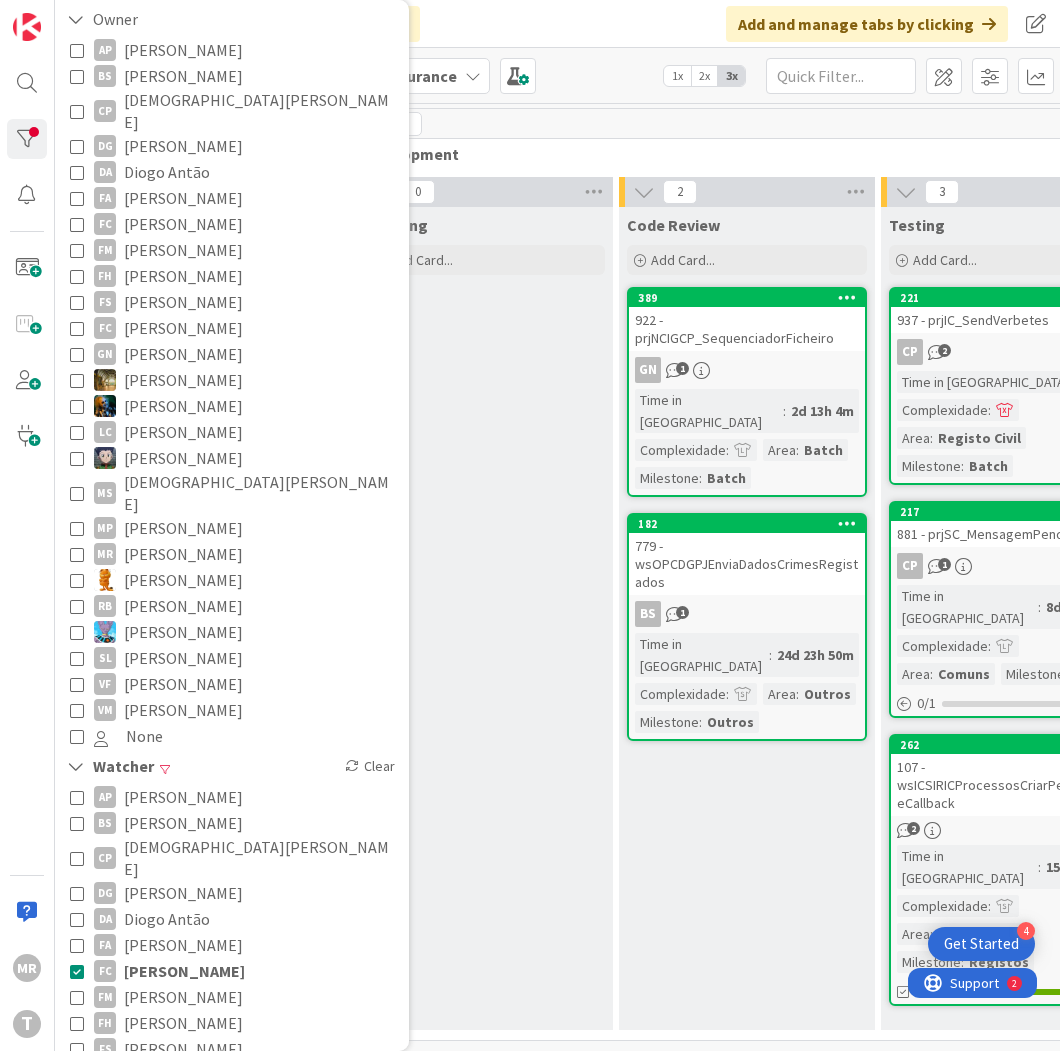 click on "Ongoing Add Card..." at bounding box center (485, 618) 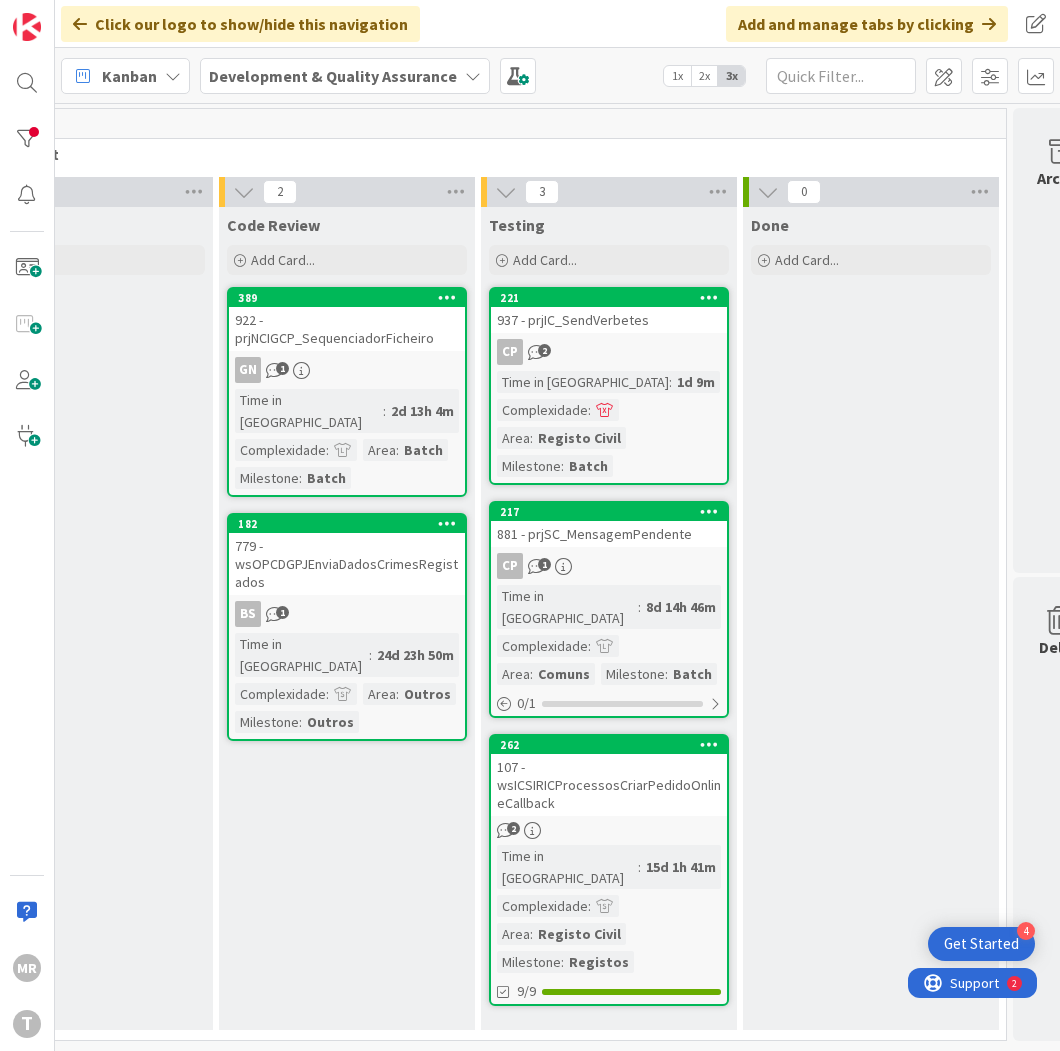 scroll, scrollTop: 0, scrollLeft: 970, axis: horizontal 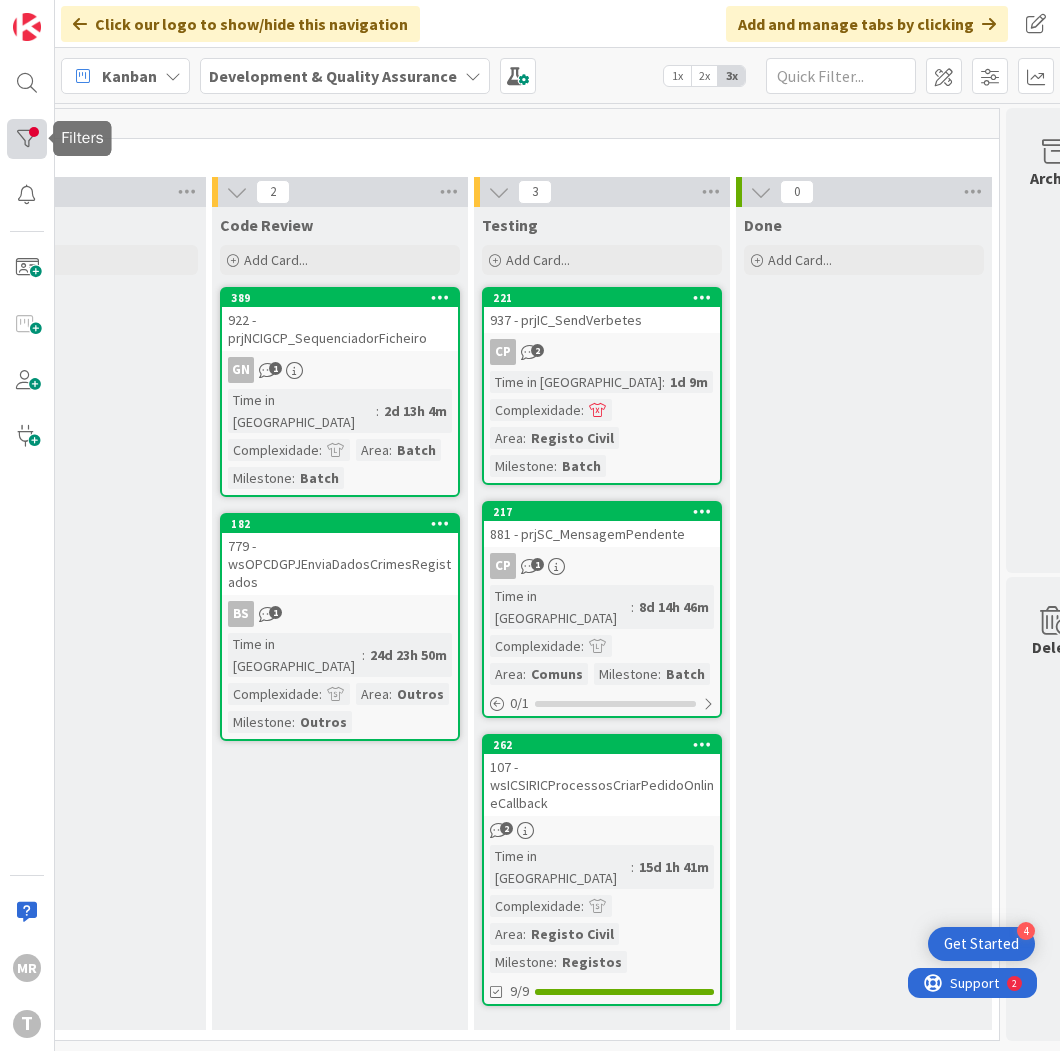 click at bounding box center [27, 139] 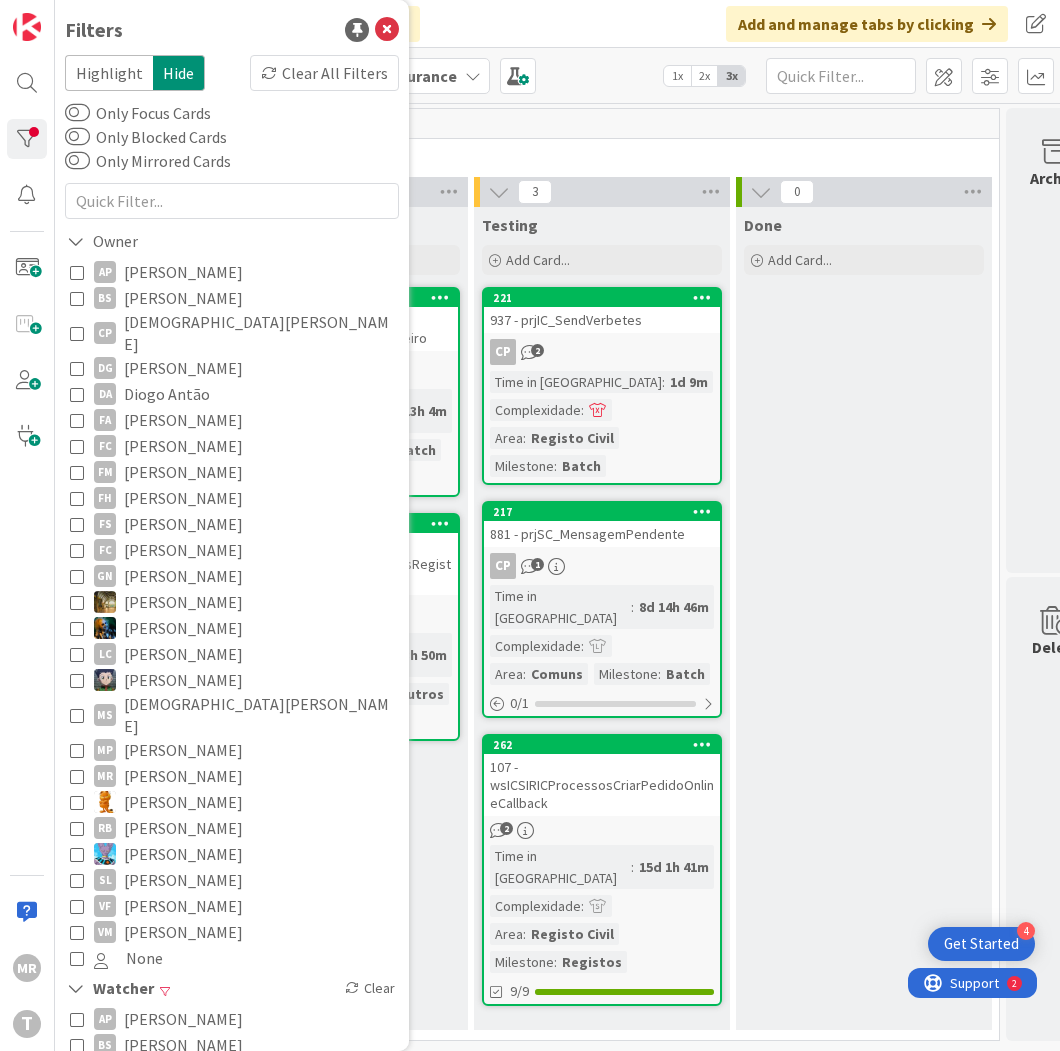 scroll, scrollTop: 333, scrollLeft: 0, axis: vertical 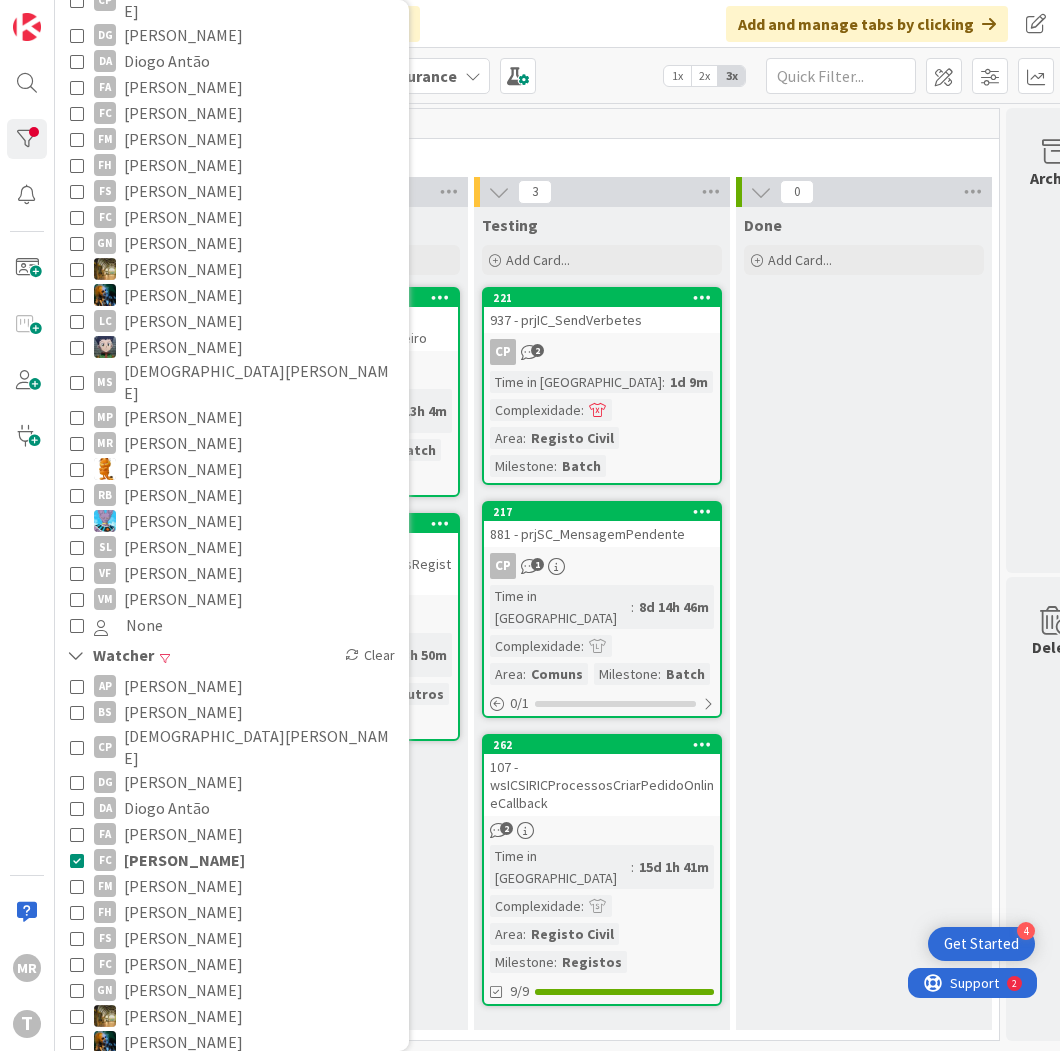 click on "[PERSON_NAME]" at bounding box center (184, 860) 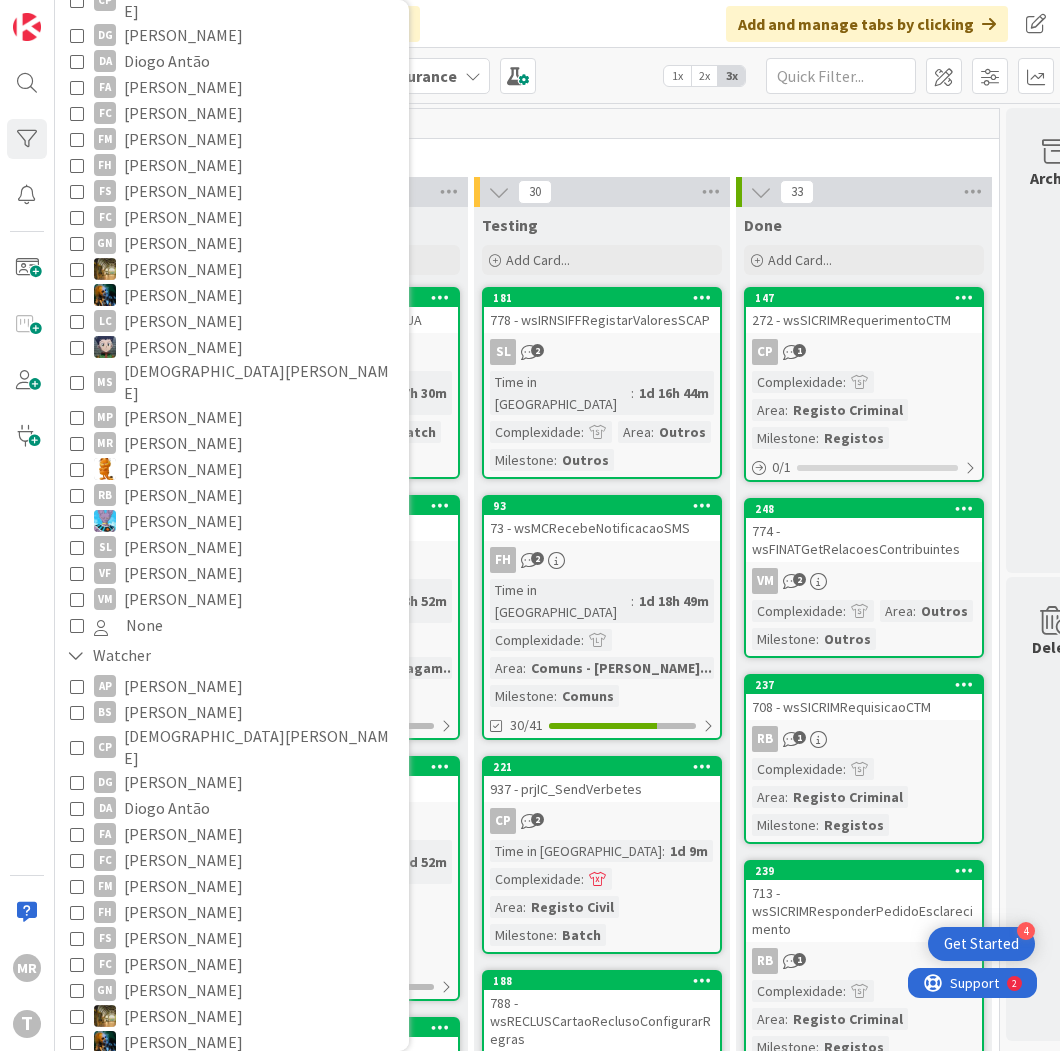click on "33" at bounding box center (864, 192) 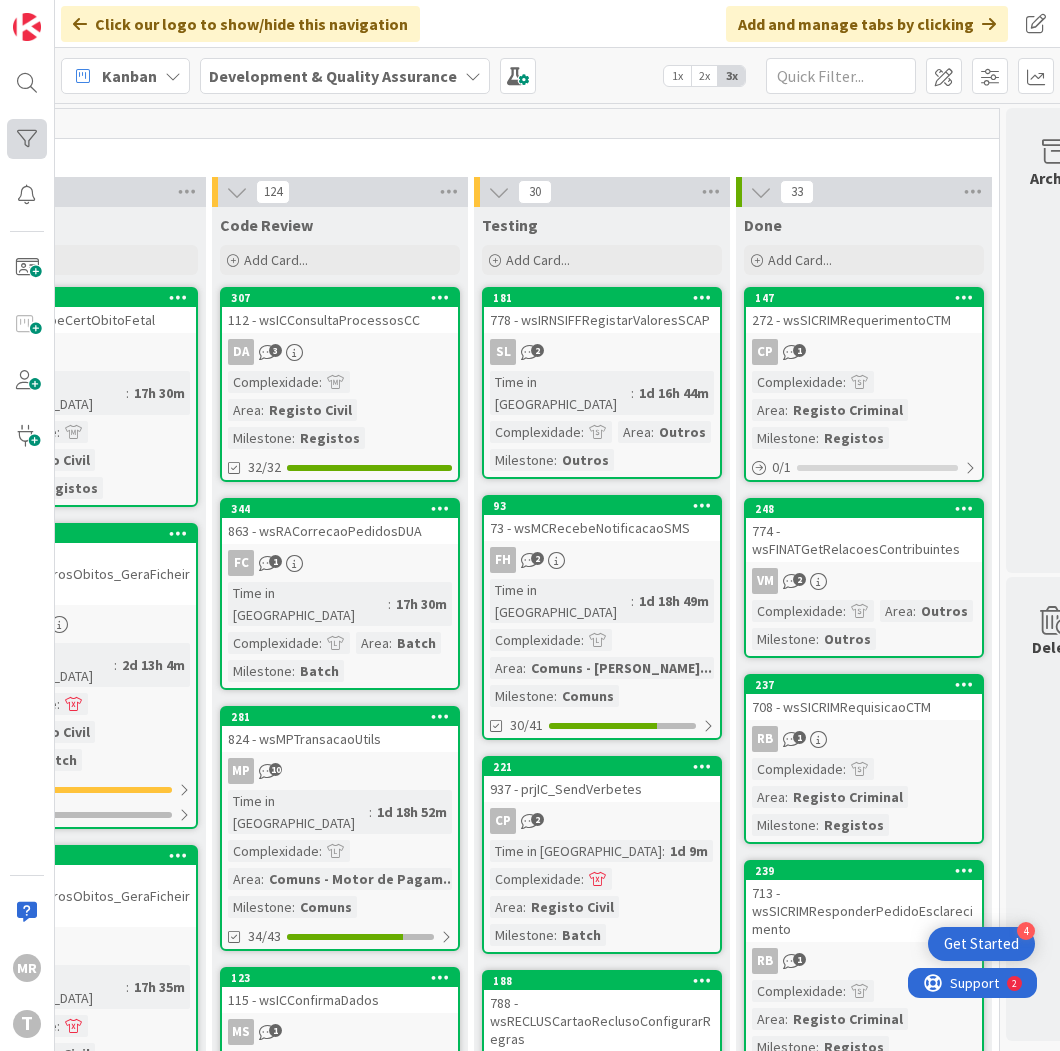 click at bounding box center (27, 139) 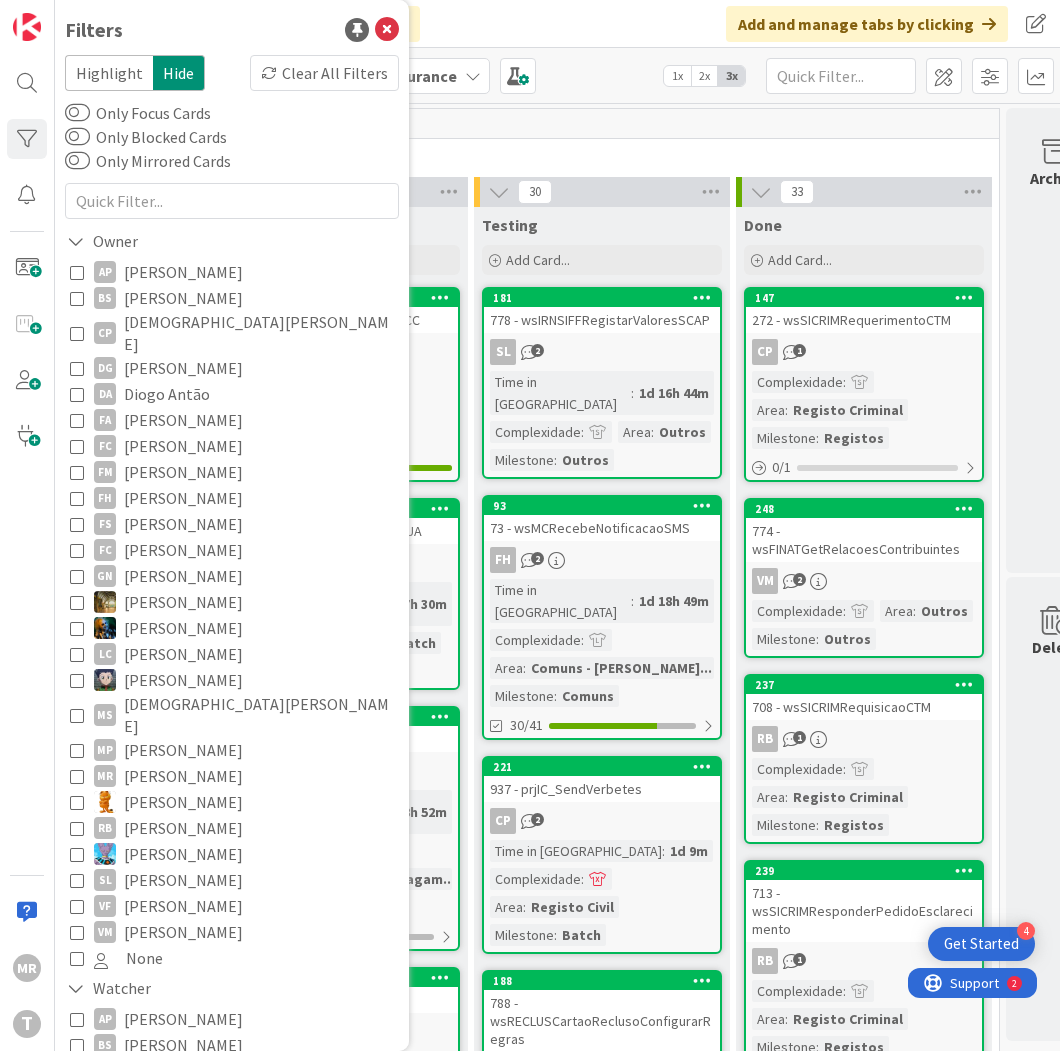 click on "Diogo Antão" at bounding box center (167, 394) 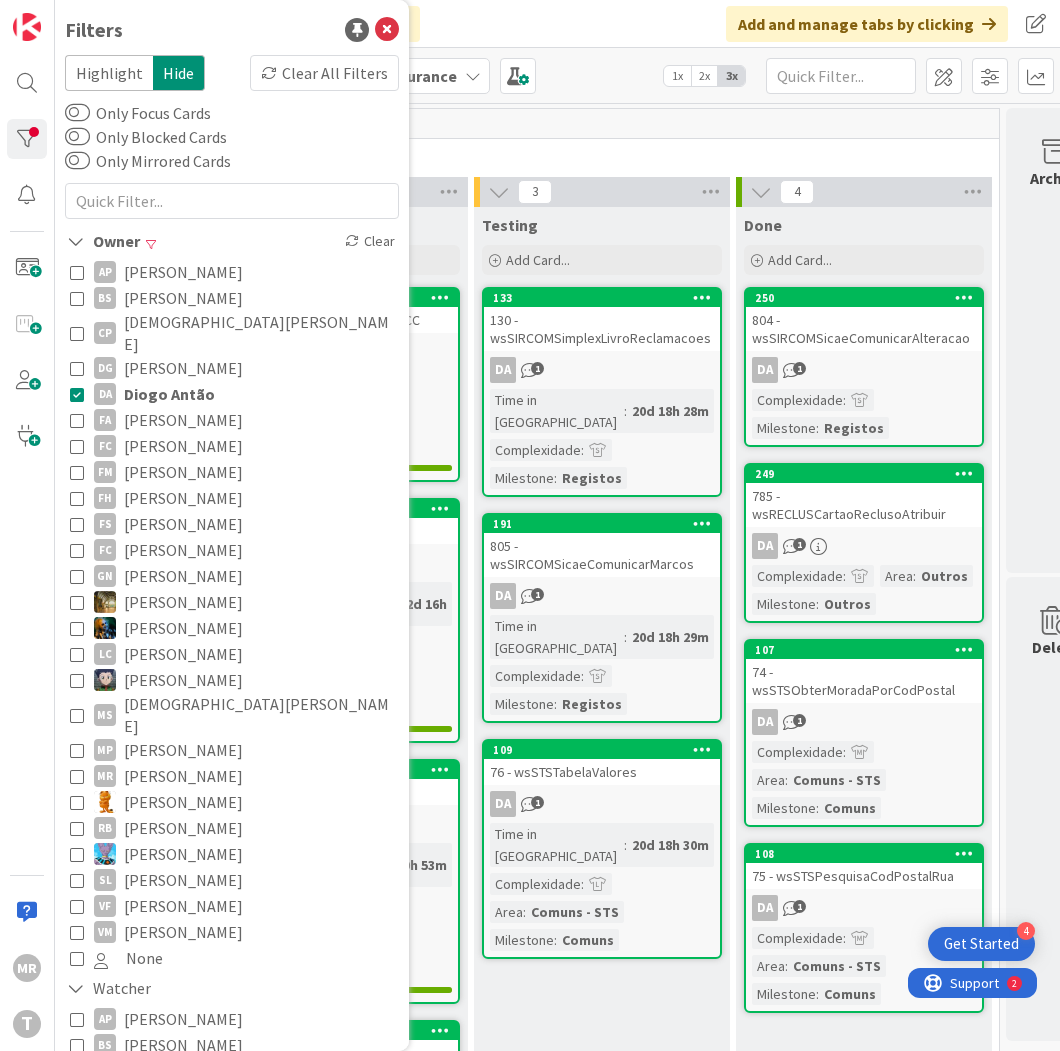 click on "Testing Add Card... 133 130 - wsSIRCOMSimplexLivroReclamacoes DA 1 Time in [GEOGRAPHIC_DATA] : 20d 18h 28m Complexidade : Milestone : Registos 191 805 - wsSIRCOMSicaeComunicarMarcos DA 1 Time in Column : 20d 18h 29m Complexidade : Milestone : Registos 109 76 - wsSTSTabelaValores DA 1 Time in [GEOGRAPHIC_DATA] : 20d 18h 30m Complexidade : Area : Comuns - STS Milestone : Comuns" at bounding box center [602, 1005] 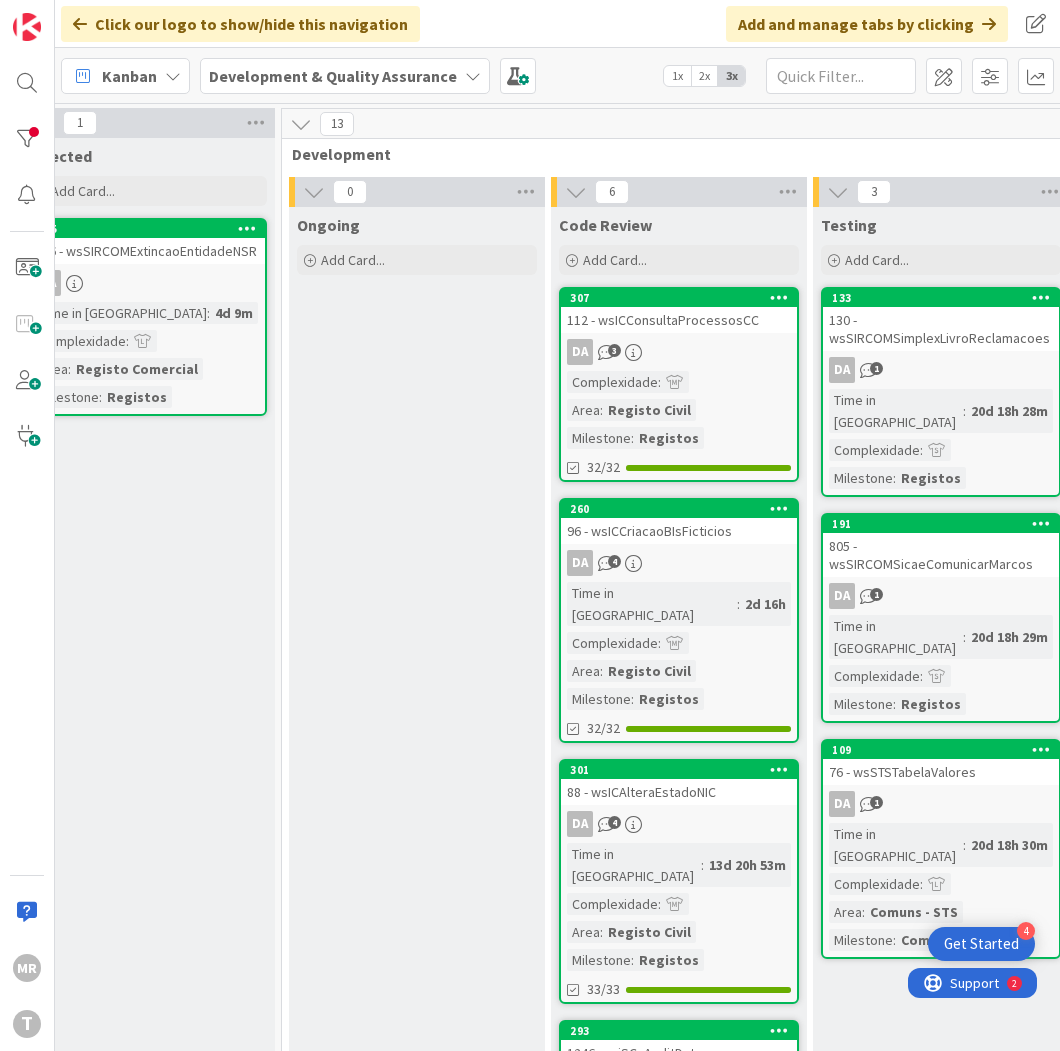 scroll, scrollTop: 0, scrollLeft: 513, axis: horizontal 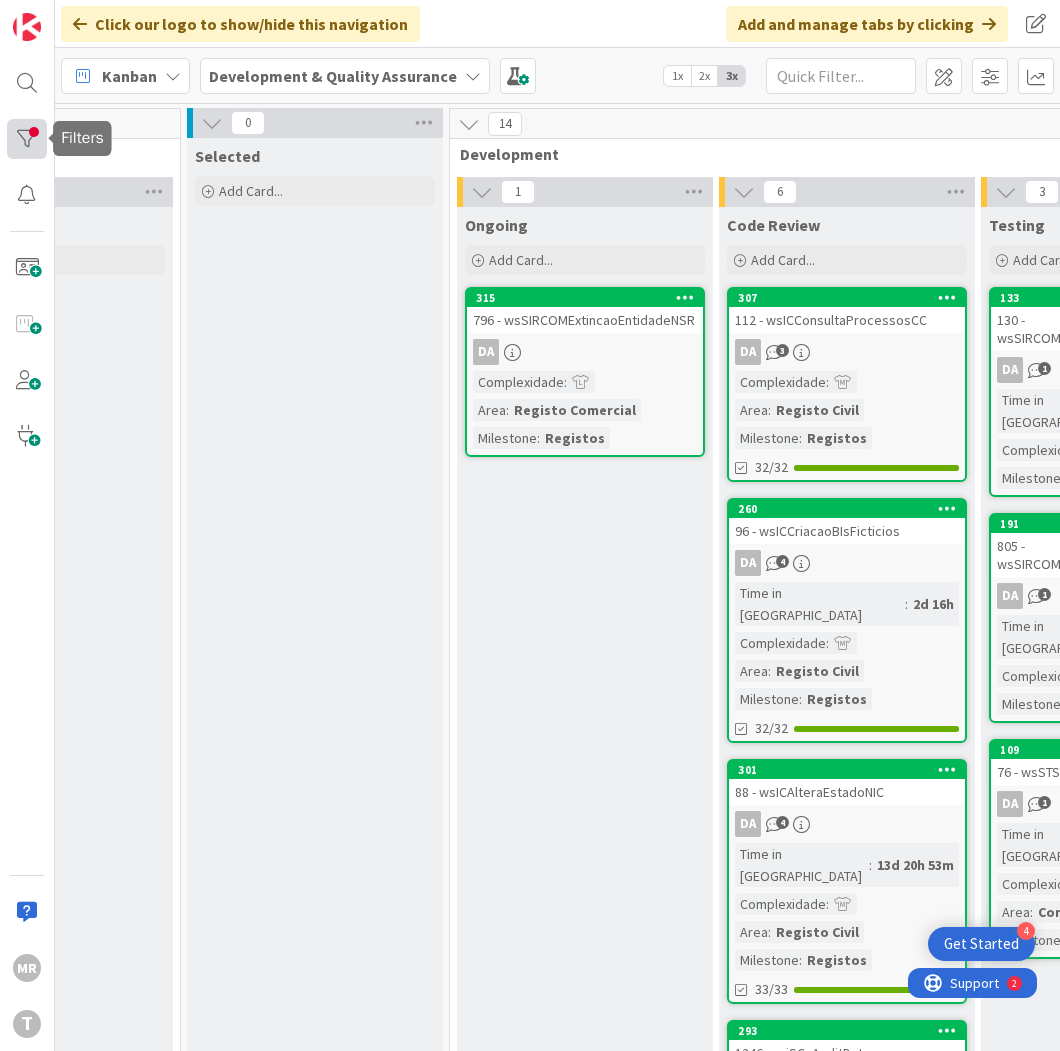 click at bounding box center [27, 139] 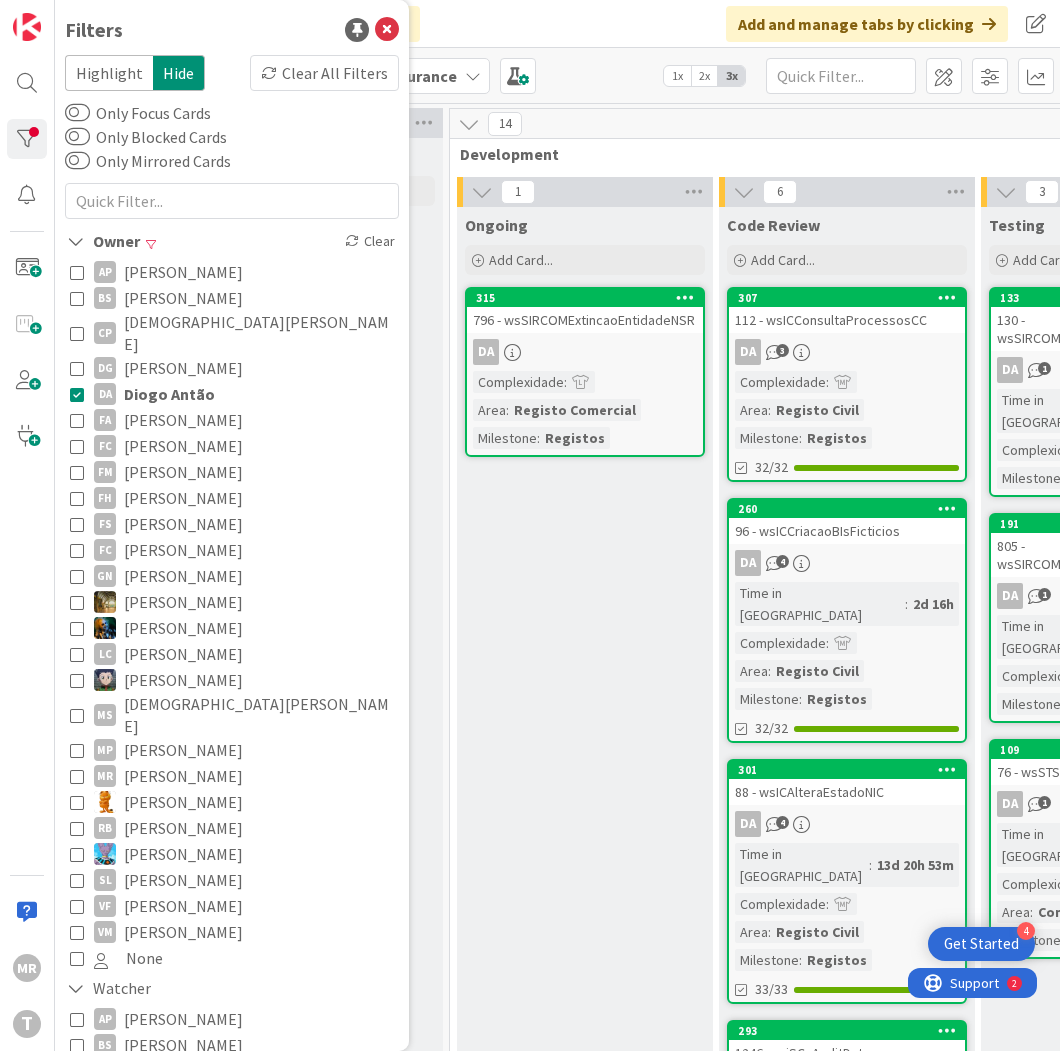 click on "[DEMOGRAPHIC_DATA][PERSON_NAME]" at bounding box center (259, 333) 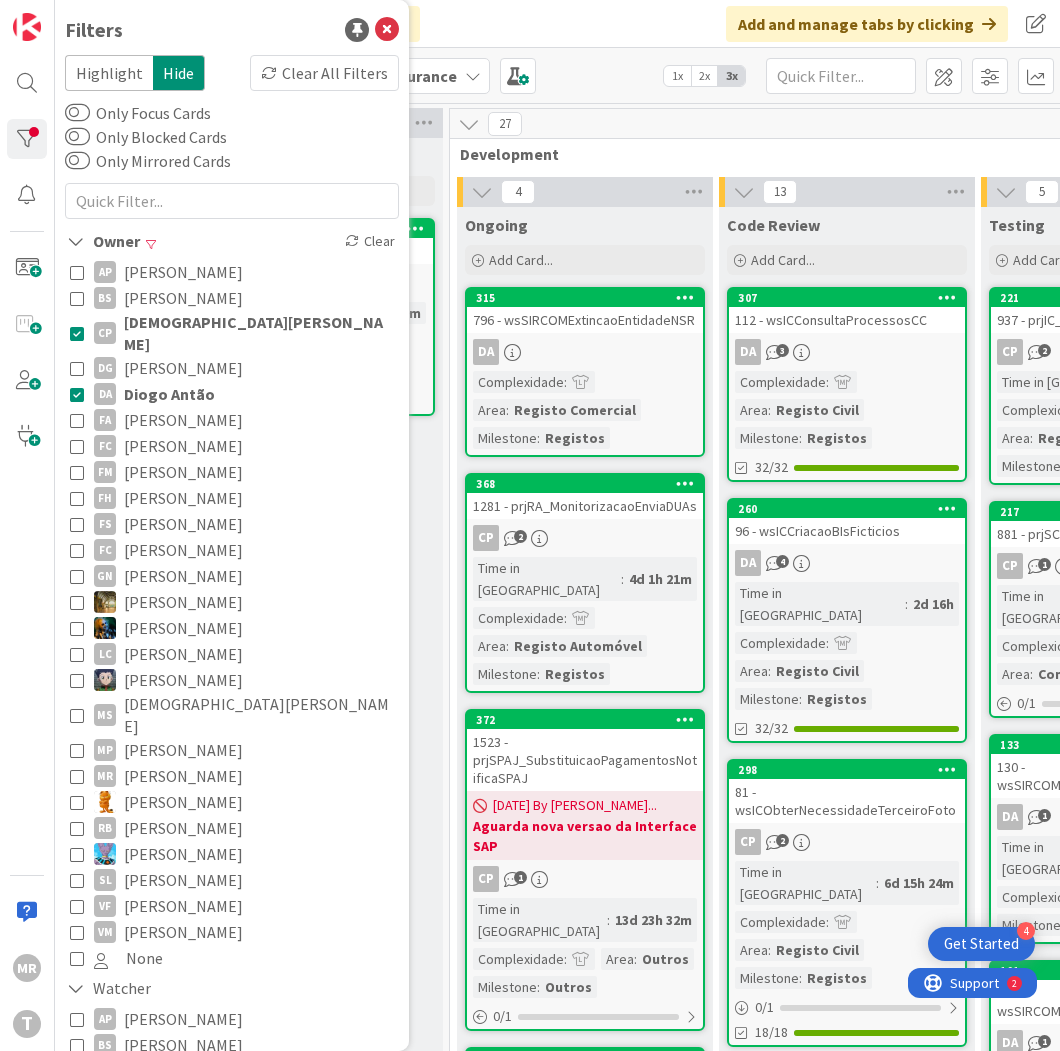 click on "Diogo Antão" at bounding box center [169, 394] 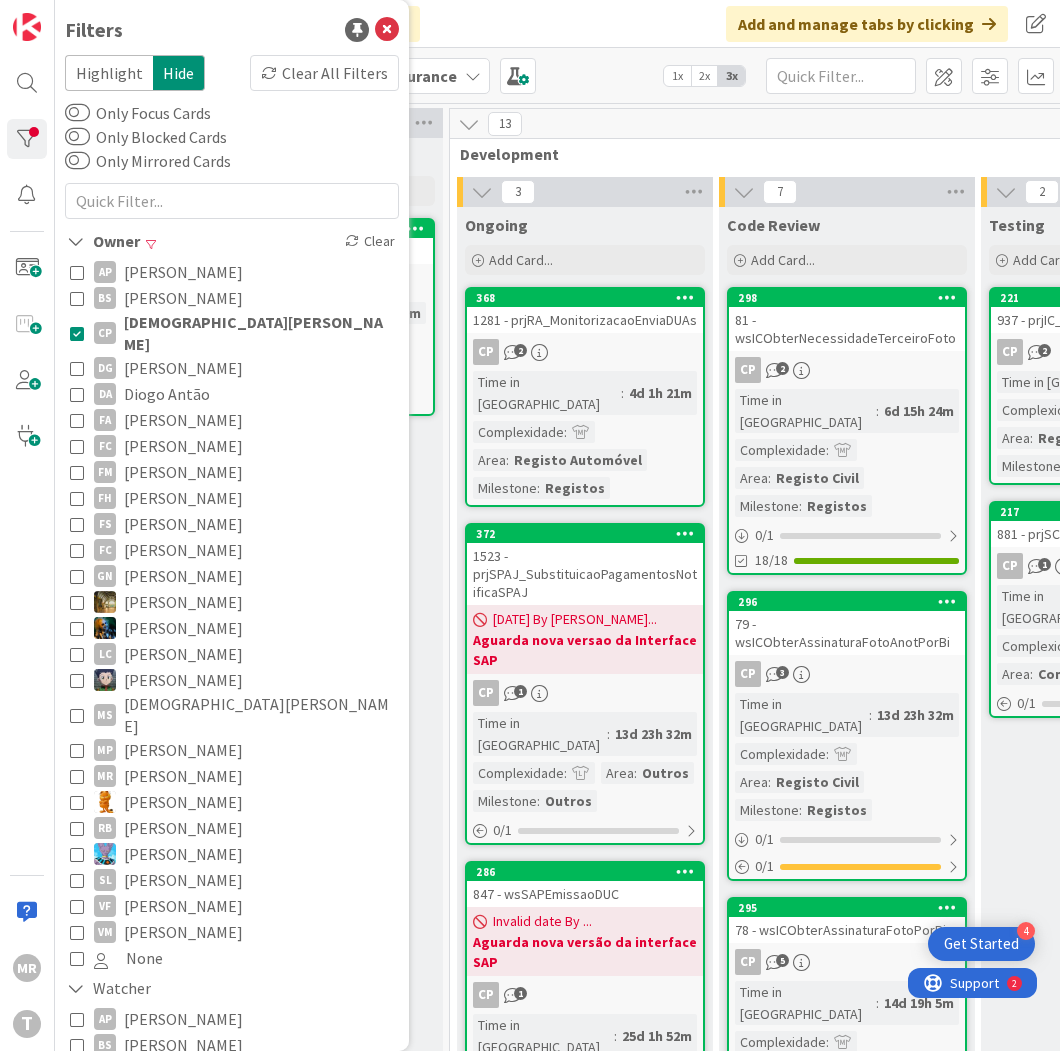 click on "Selected Add Card... 100 793 - wsRCOMM059Entidades CP Time in Column : 4d 9m Complexidade : Area : Registo Comercial Milestone : Registos" at bounding box center (315, 1191) 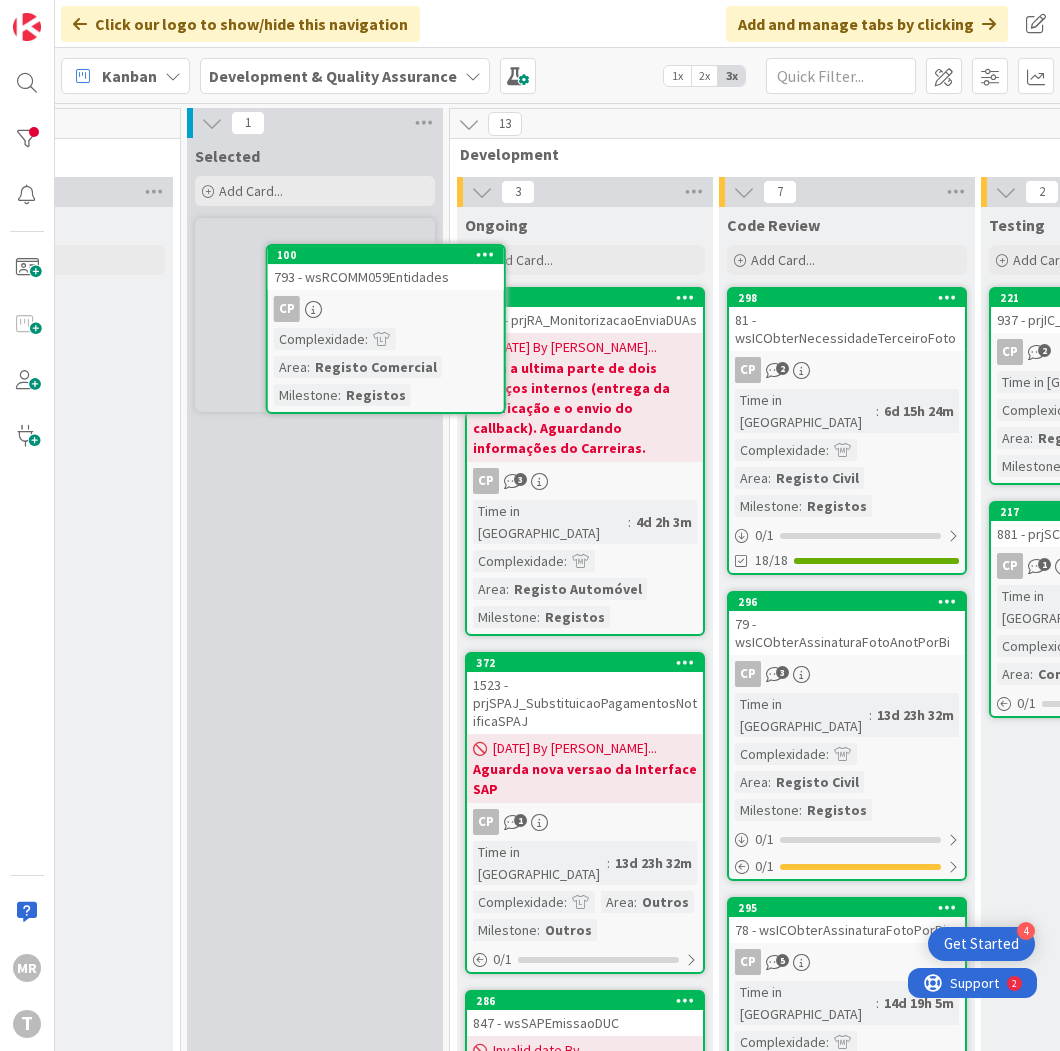 scroll, scrollTop: 0, scrollLeft: 425, axis: horizontal 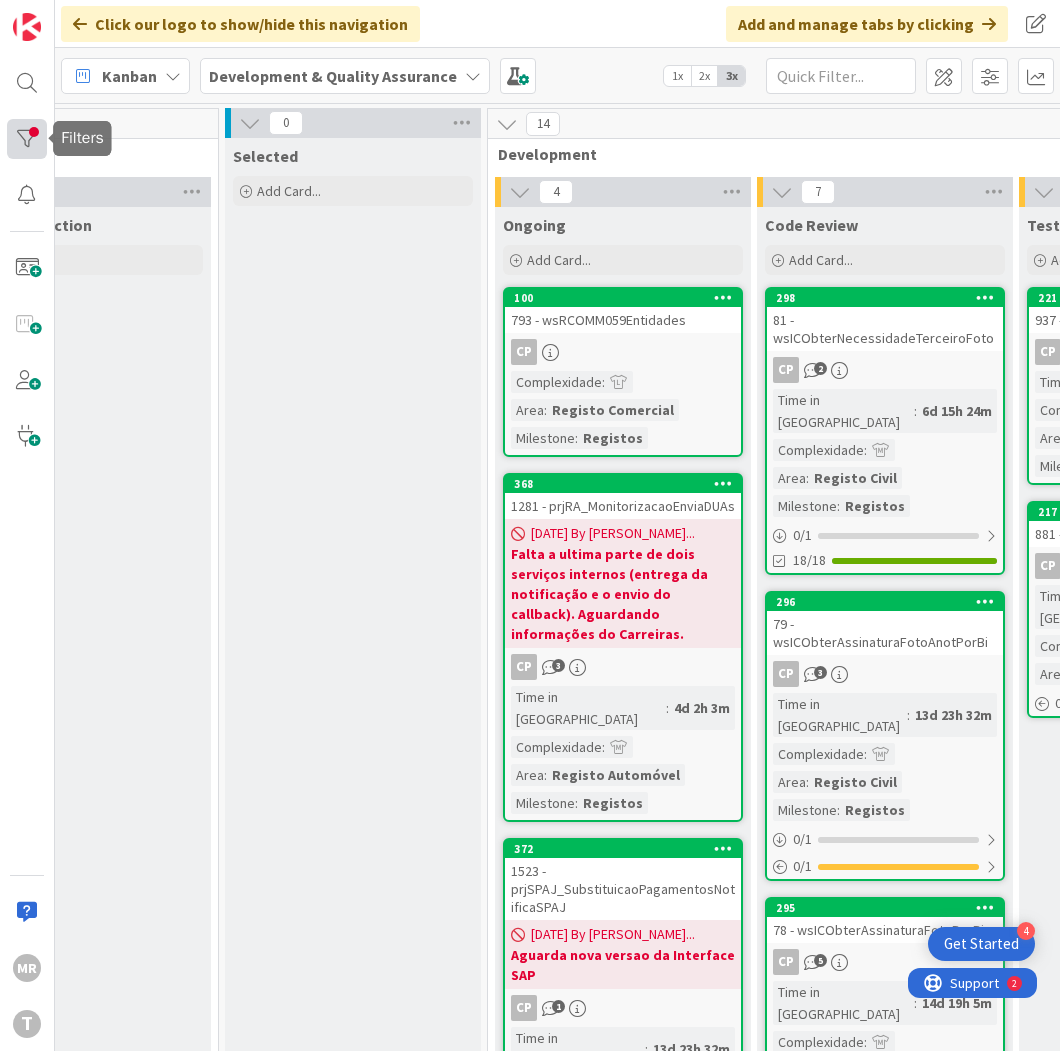 click at bounding box center [27, 139] 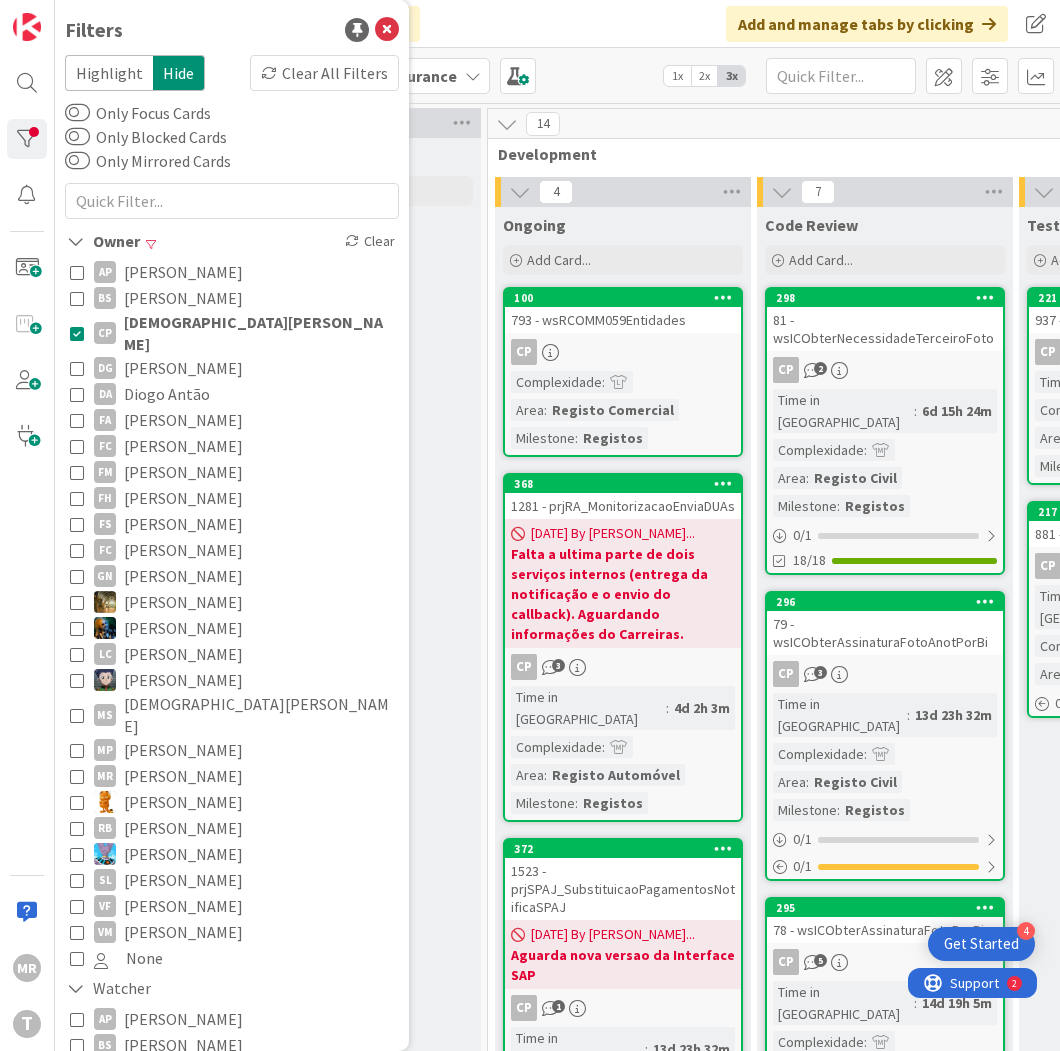 click on "[DEMOGRAPHIC_DATA][PERSON_NAME]" at bounding box center [259, 333] 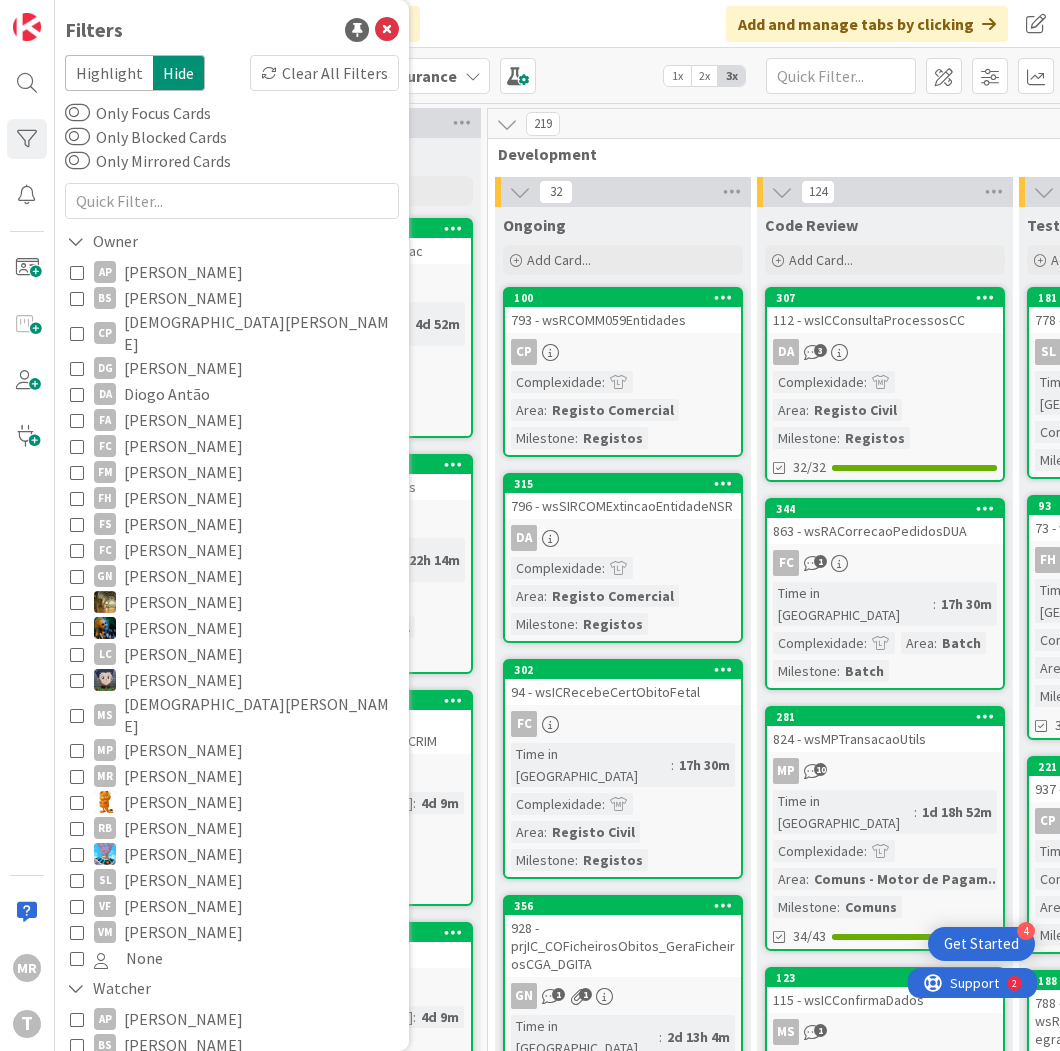 click on "[PERSON_NAME]" at bounding box center [183, 524] 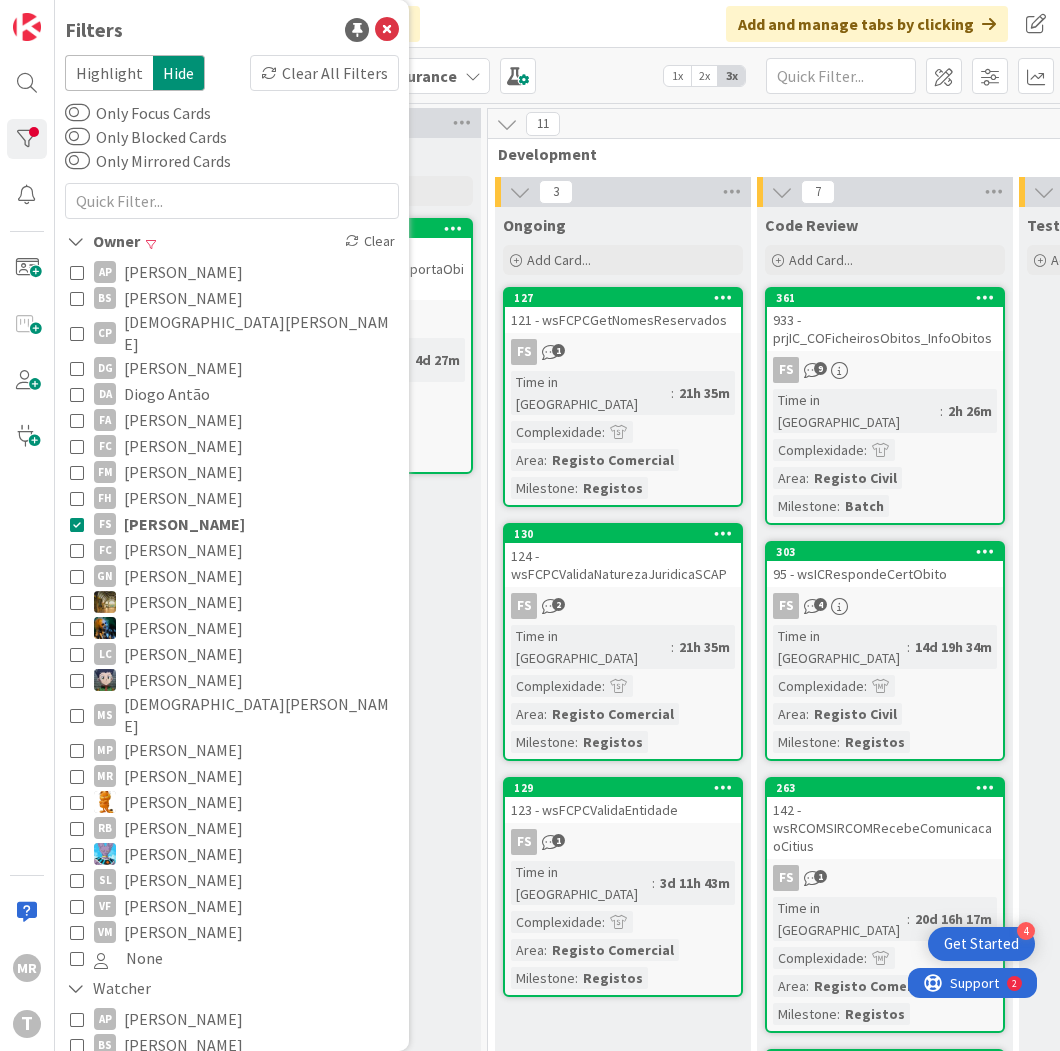 click on "[PERSON_NAME]" at bounding box center (184, 524) 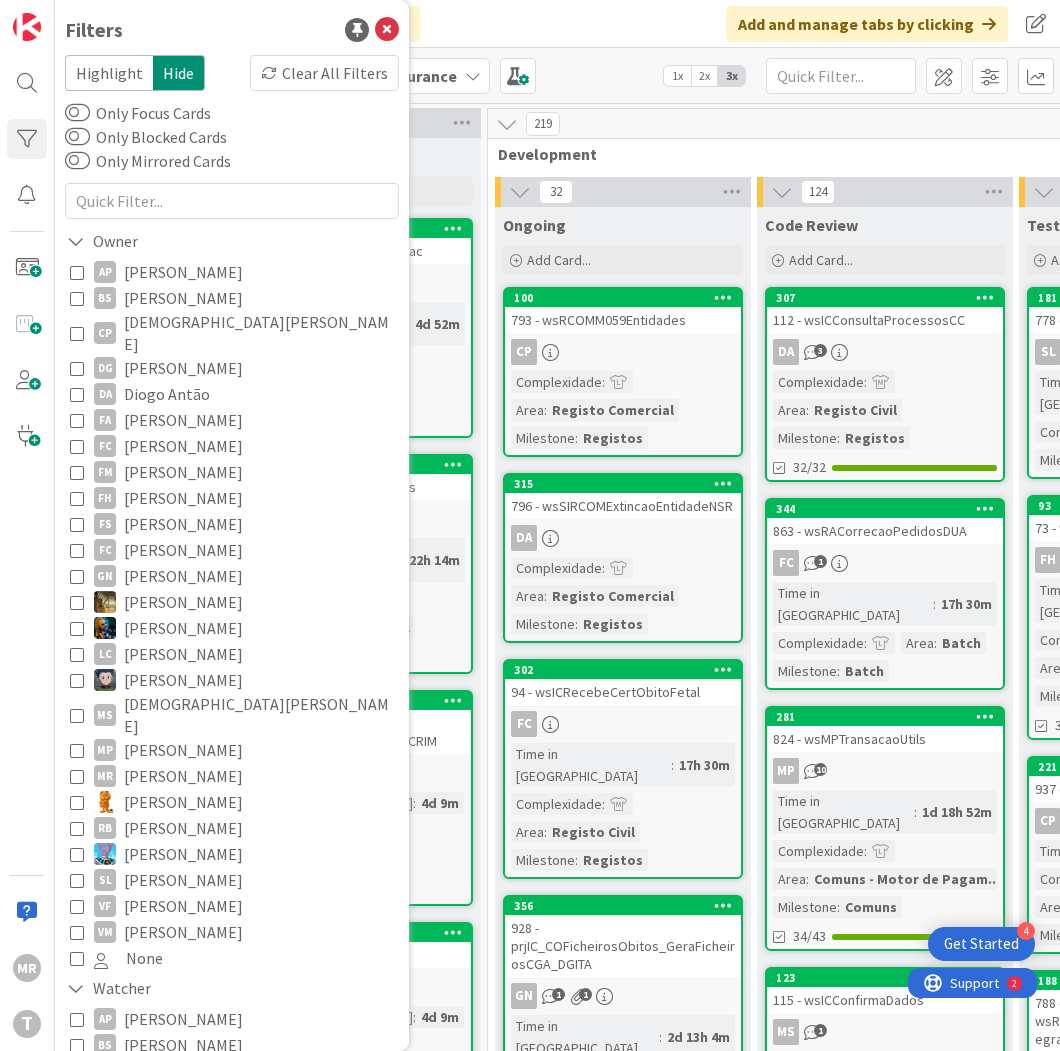 click on "Diogo Antão" at bounding box center [167, 394] 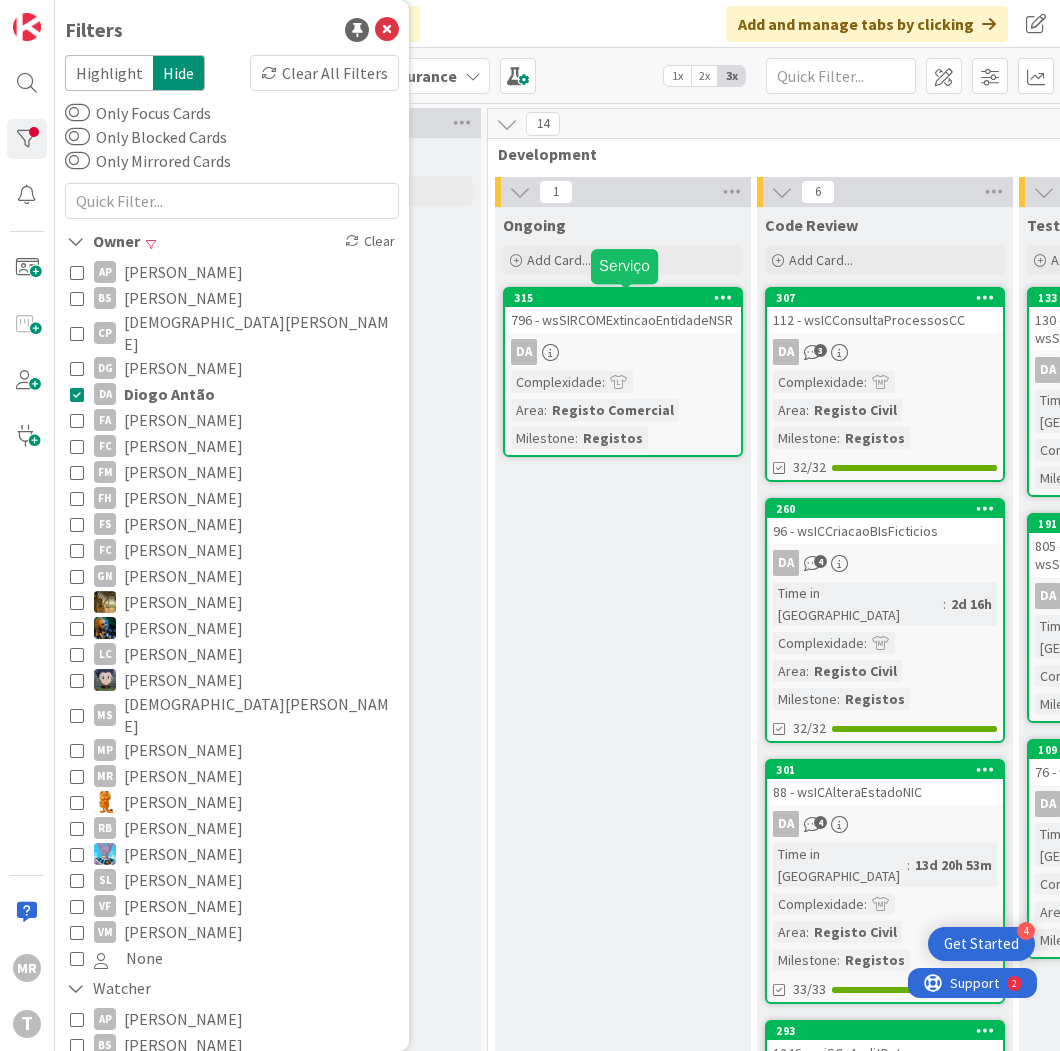 click on "315" at bounding box center [627, 298] 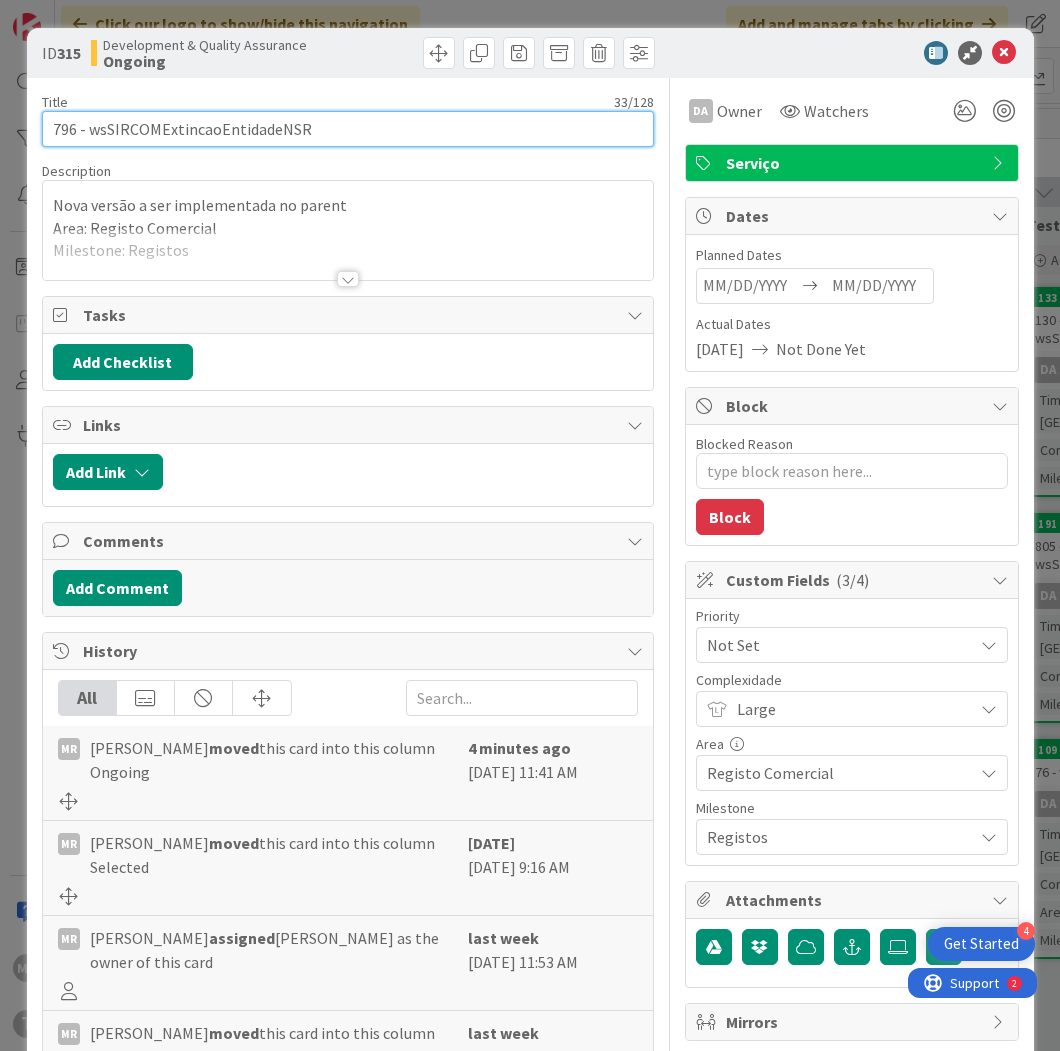 scroll, scrollTop: 0, scrollLeft: 0, axis: both 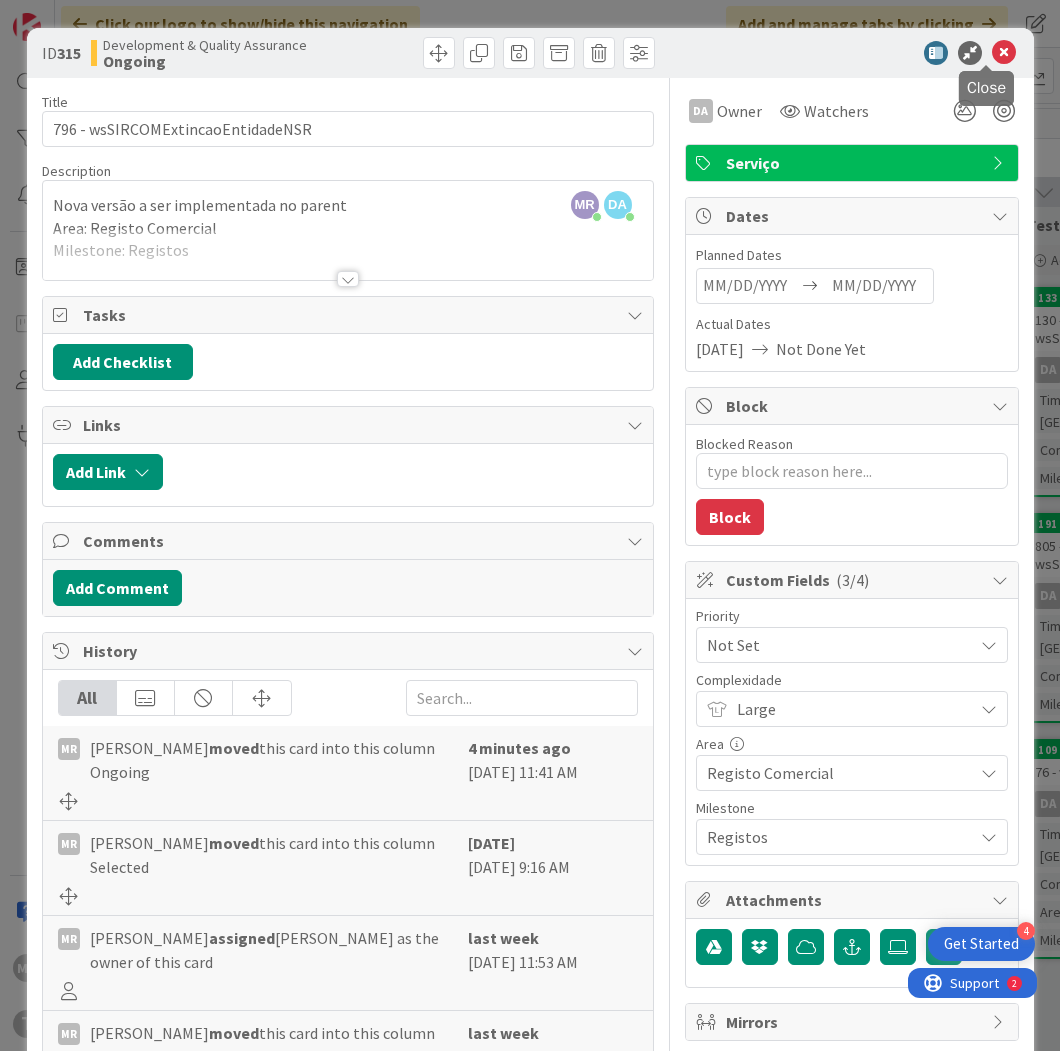 click at bounding box center (1004, 53) 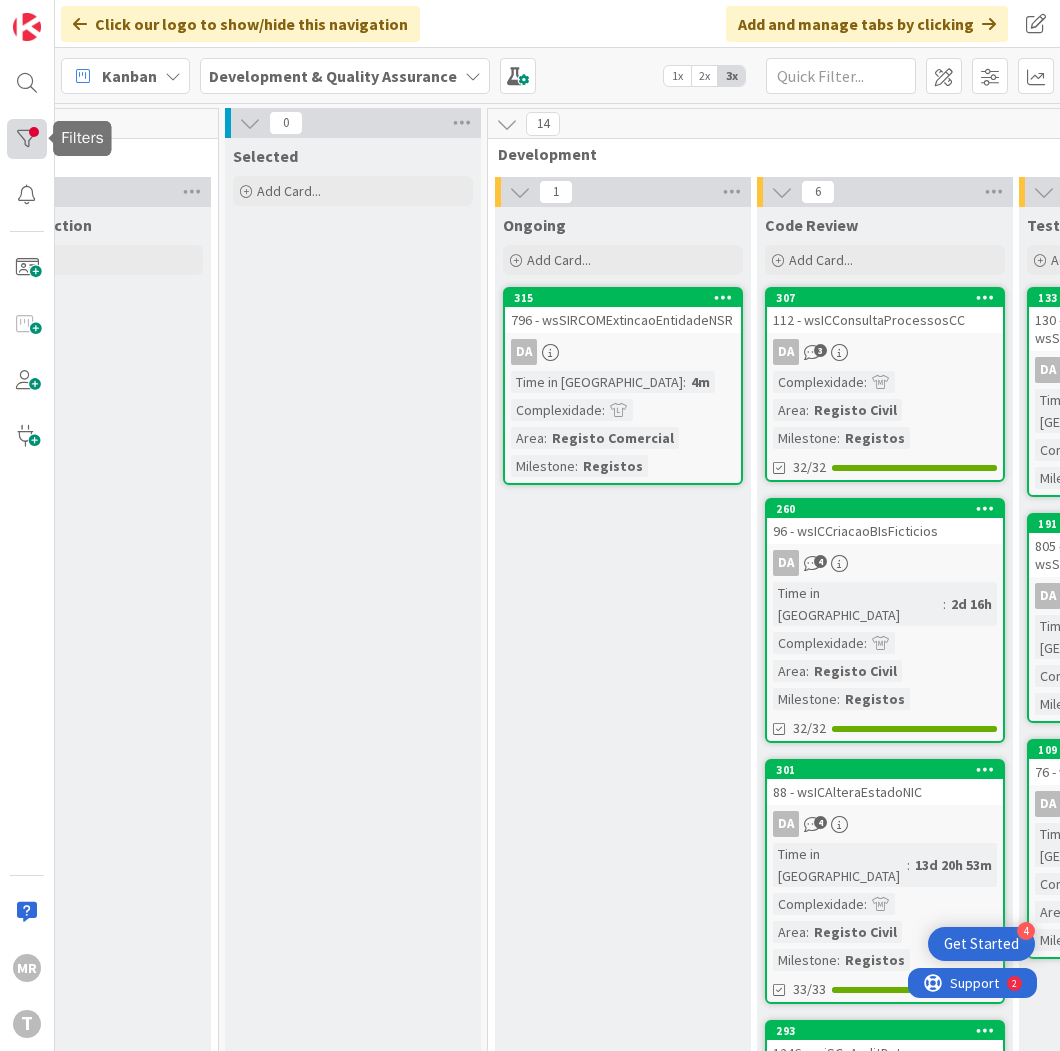 click at bounding box center [27, 139] 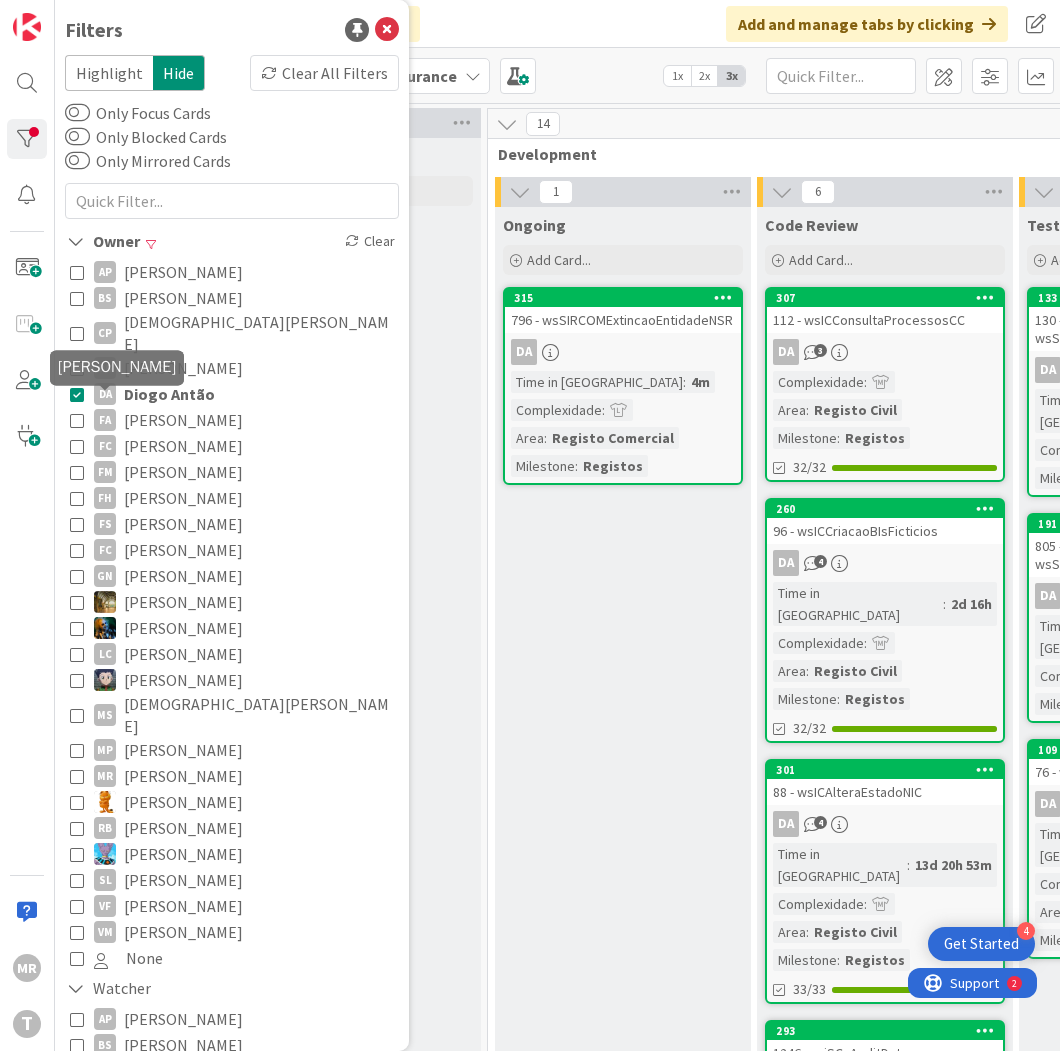 scroll, scrollTop: 0, scrollLeft: 0, axis: both 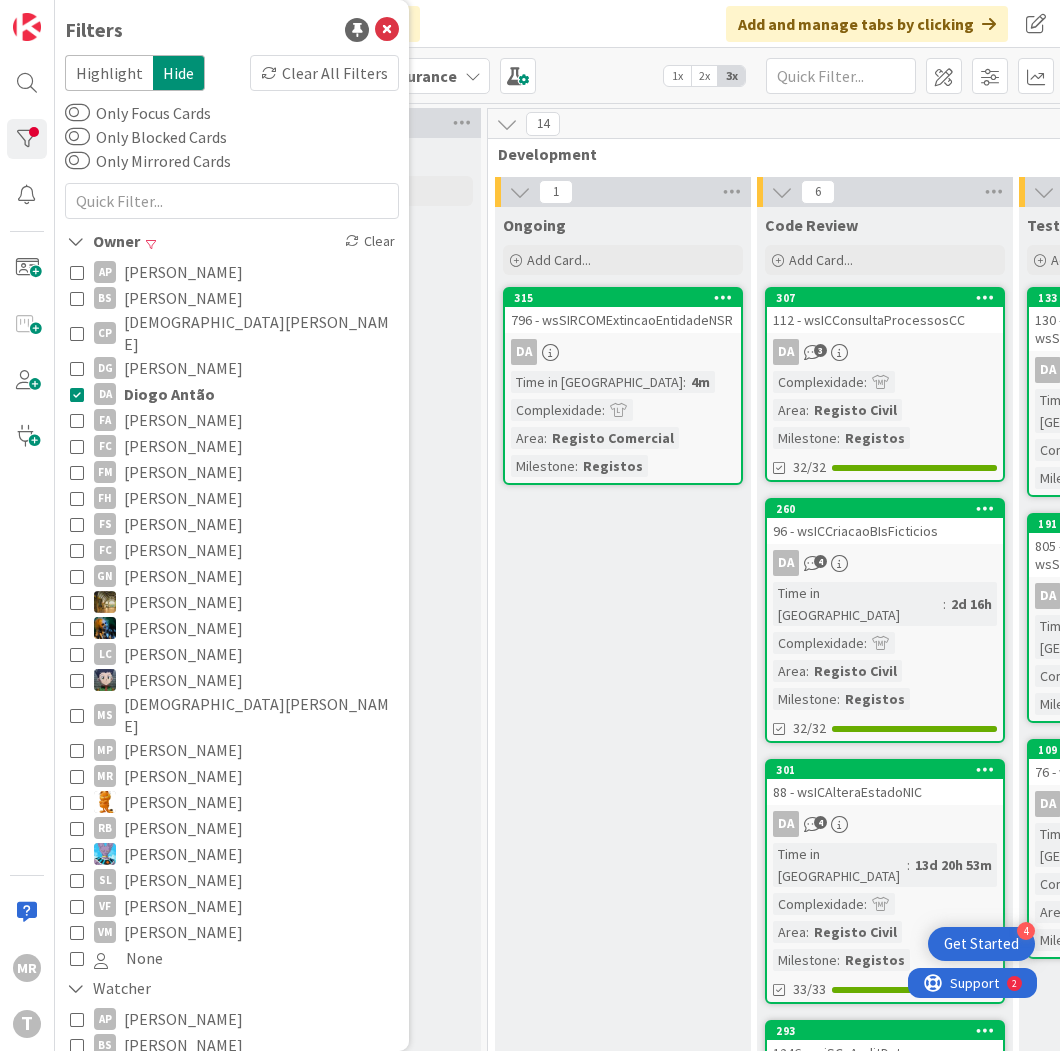 click on "[DEMOGRAPHIC_DATA][PERSON_NAME]" at bounding box center (259, 333) 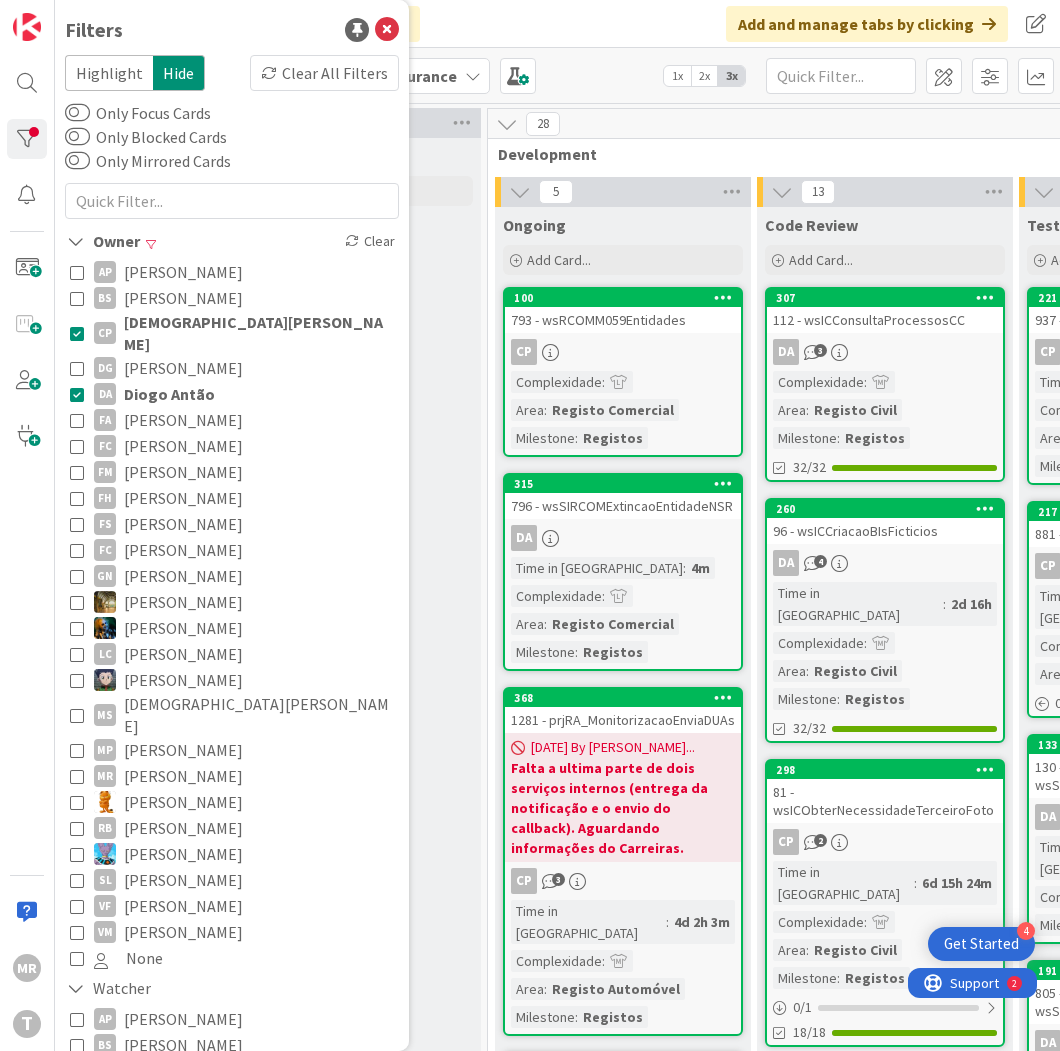 click on "Diogo Antão" at bounding box center [169, 394] 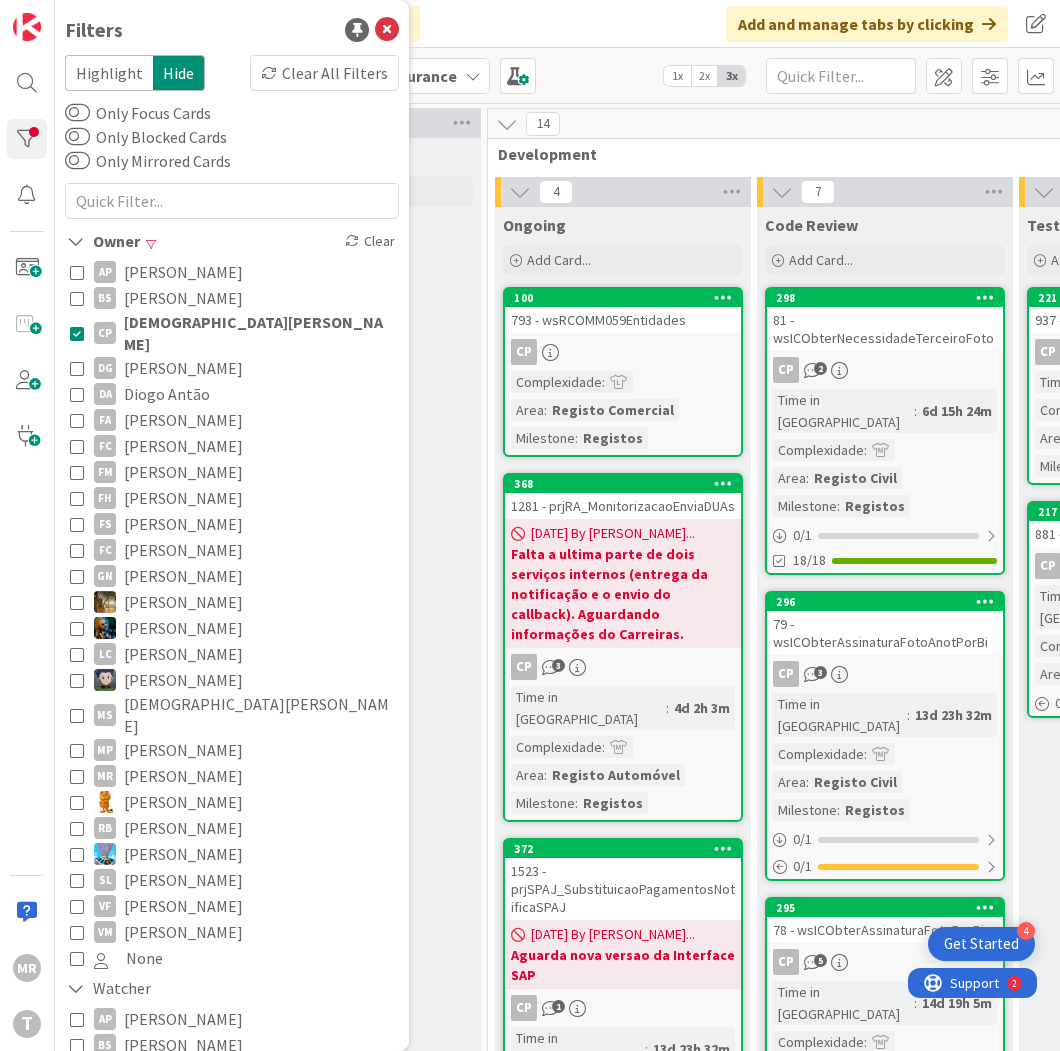 click on "100" at bounding box center [623, 298] 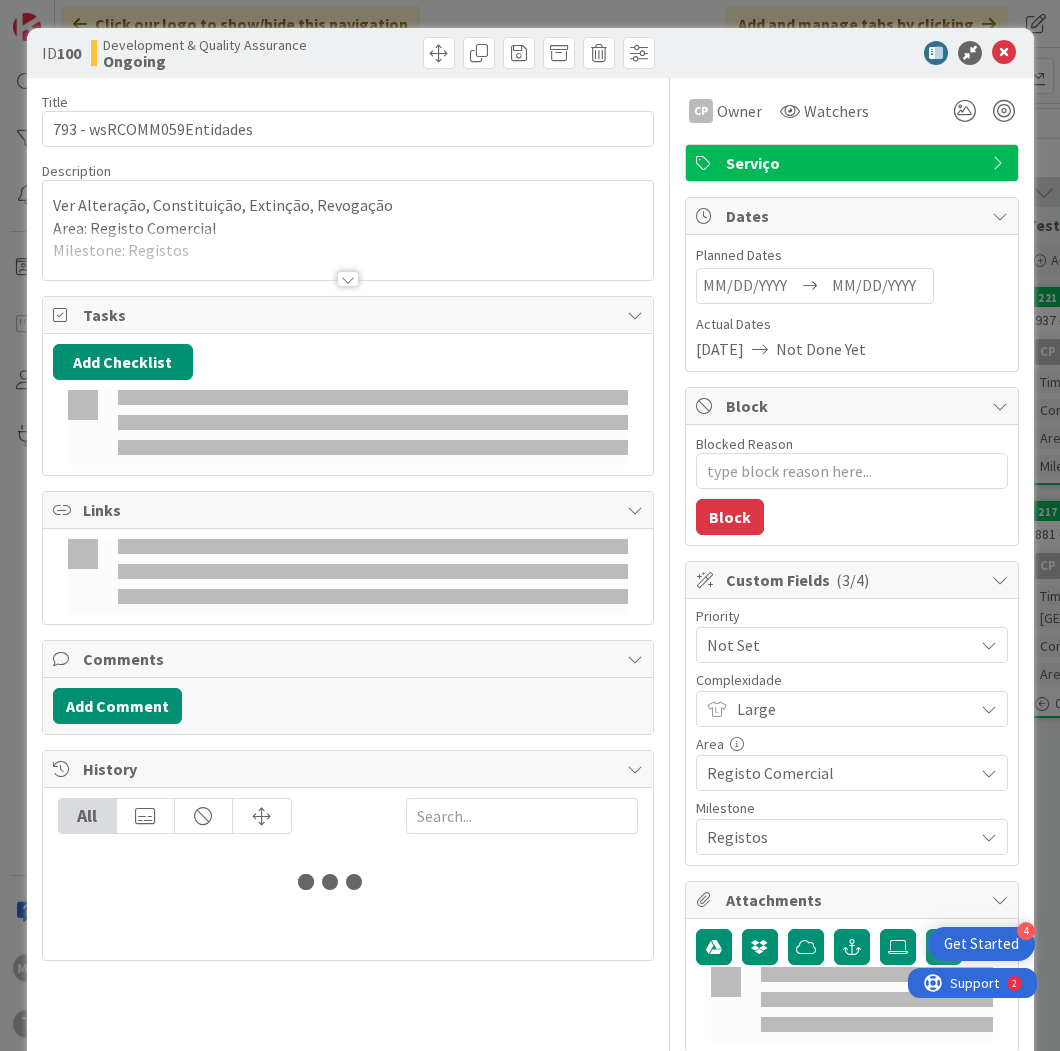 scroll, scrollTop: 0, scrollLeft: 0, axis: both 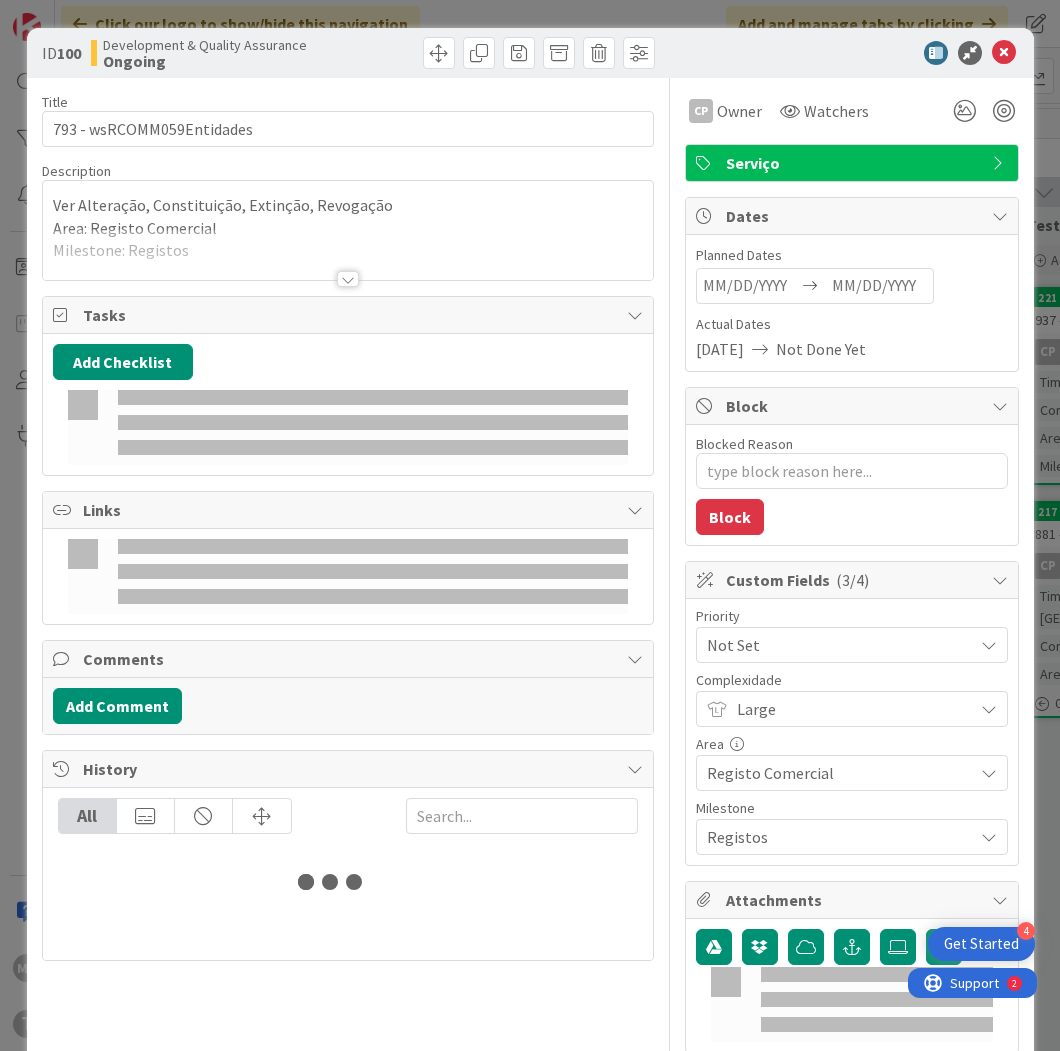 type on "x" 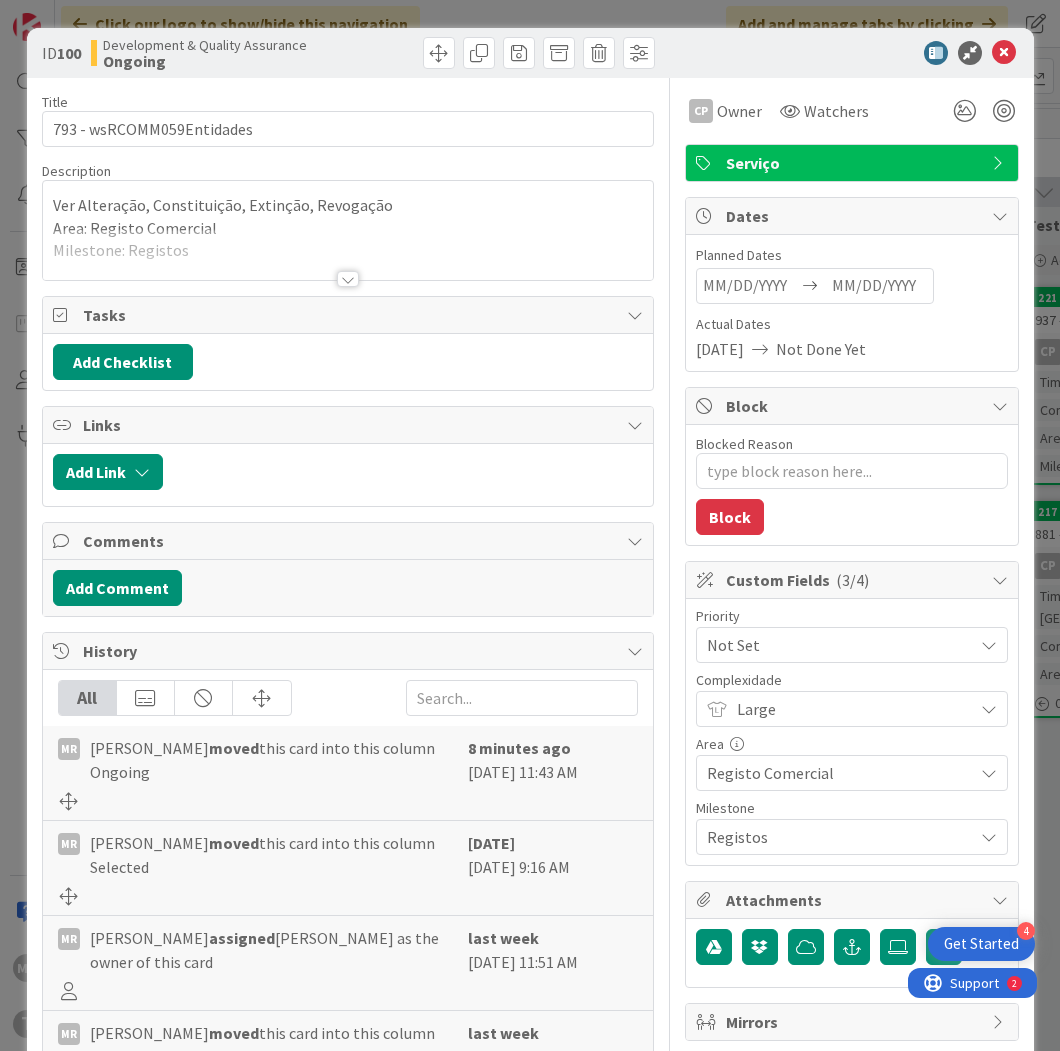 scroll, scrollTop: 0, scrollLeft: 0, axis: both 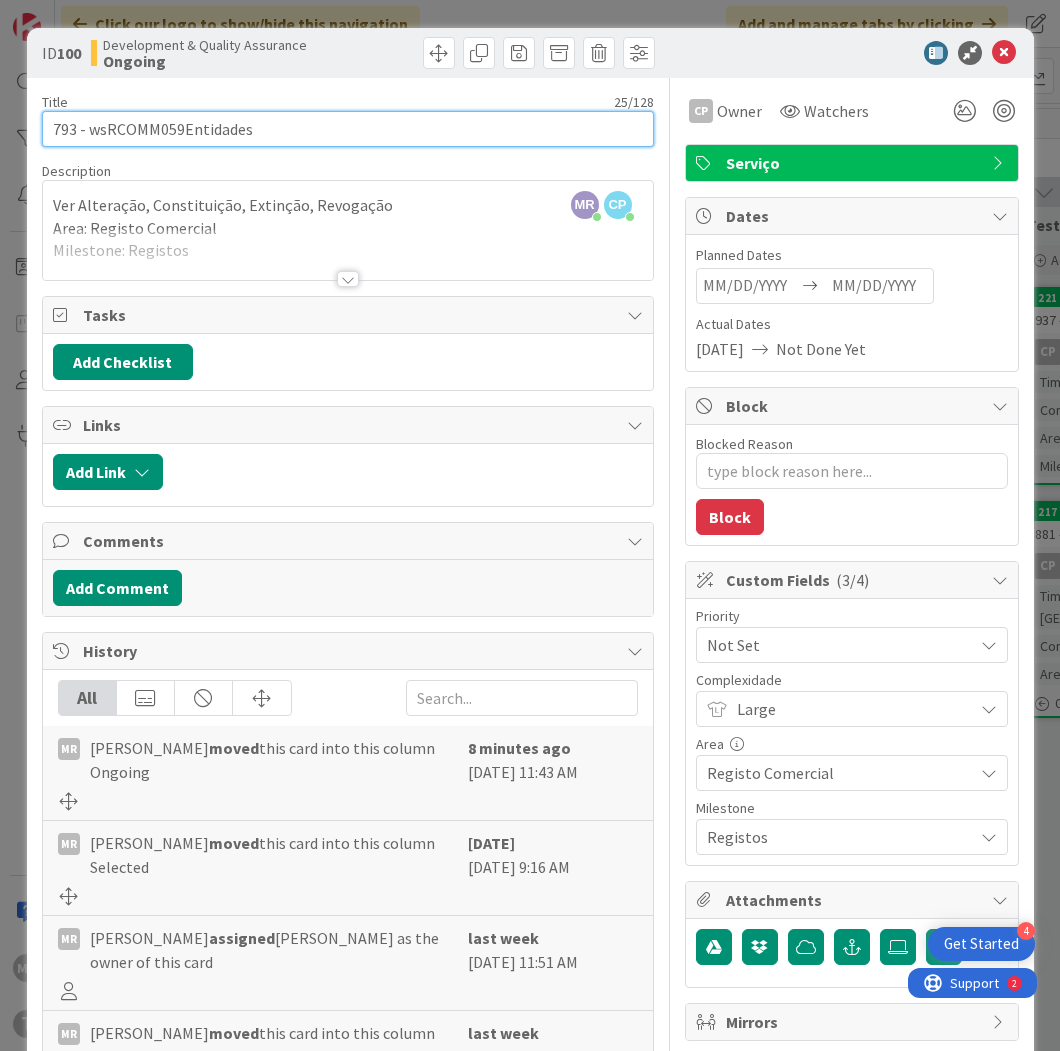 drag, startPoint x: 252, startPoint y: 134, endPoint x: 91, endPoint y: 140, distance: 161.11176 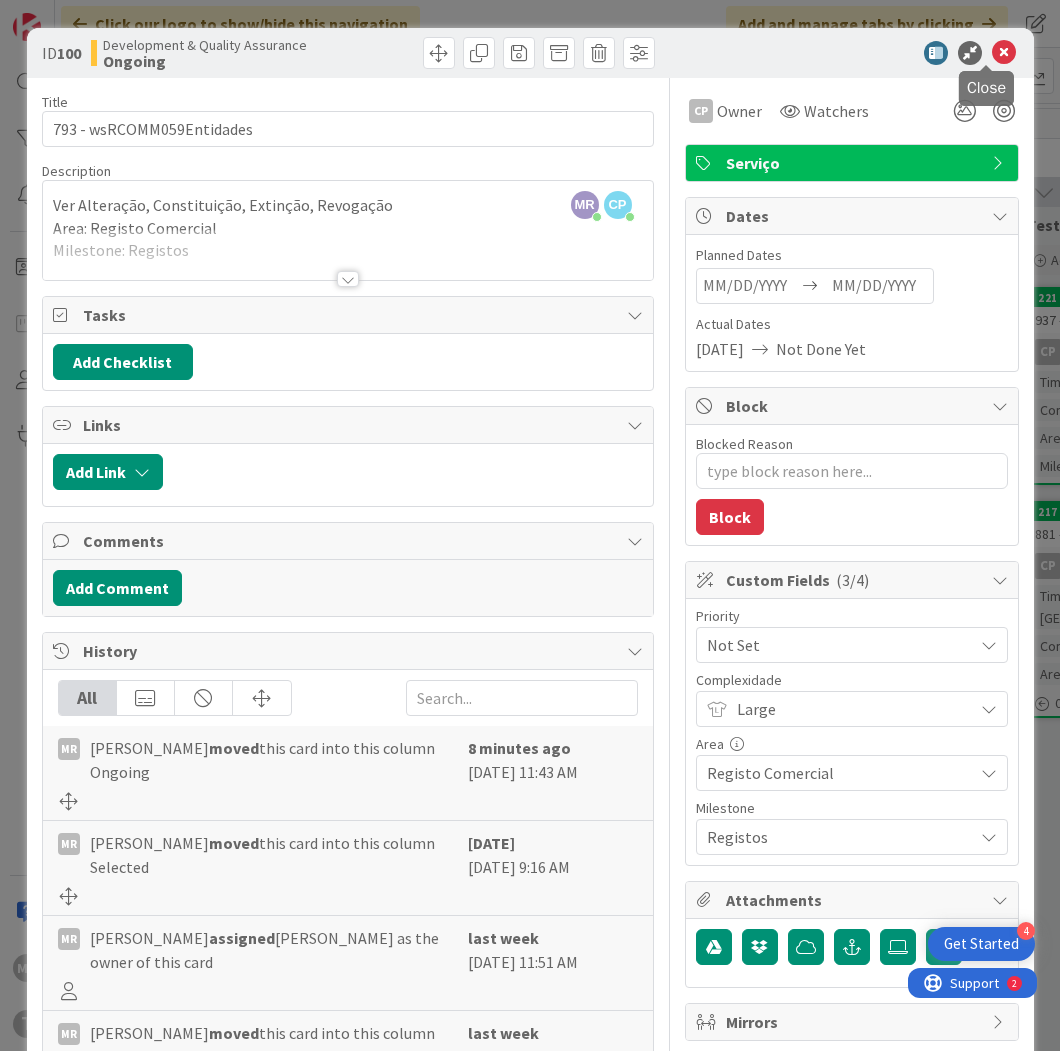 click at bounding box center [1004, 53] 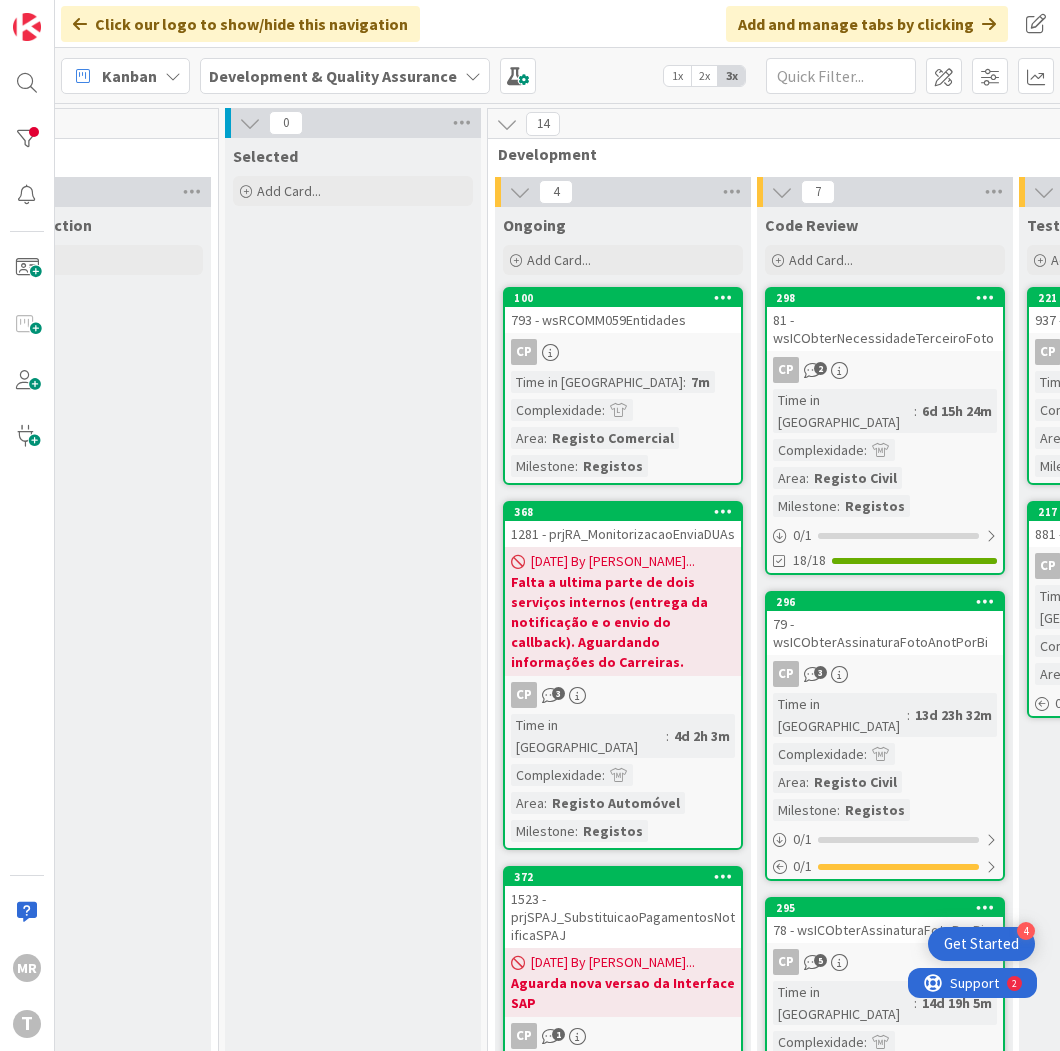 scroll, scrollTop: 0, scrollLeft: 0, axis: both 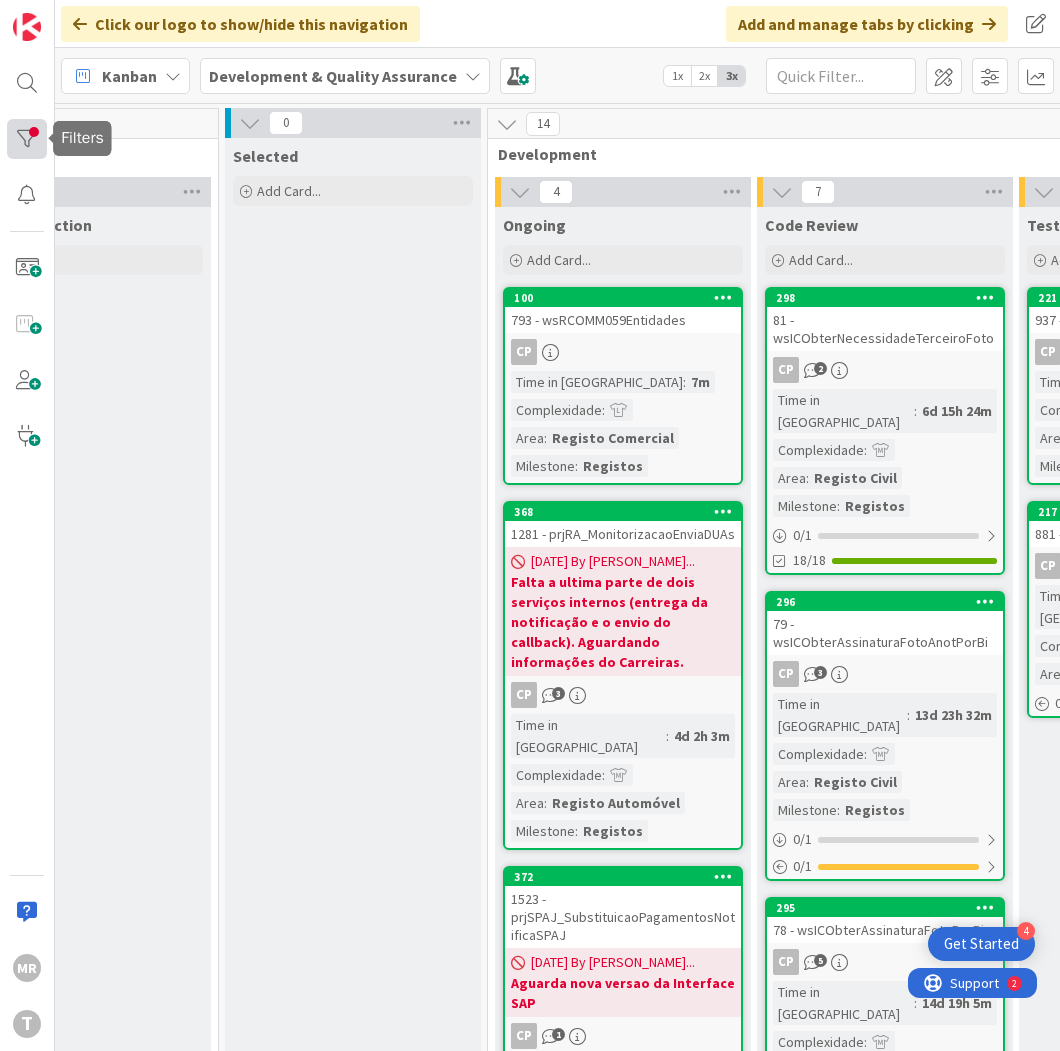 click at bounding box center [27, 139] 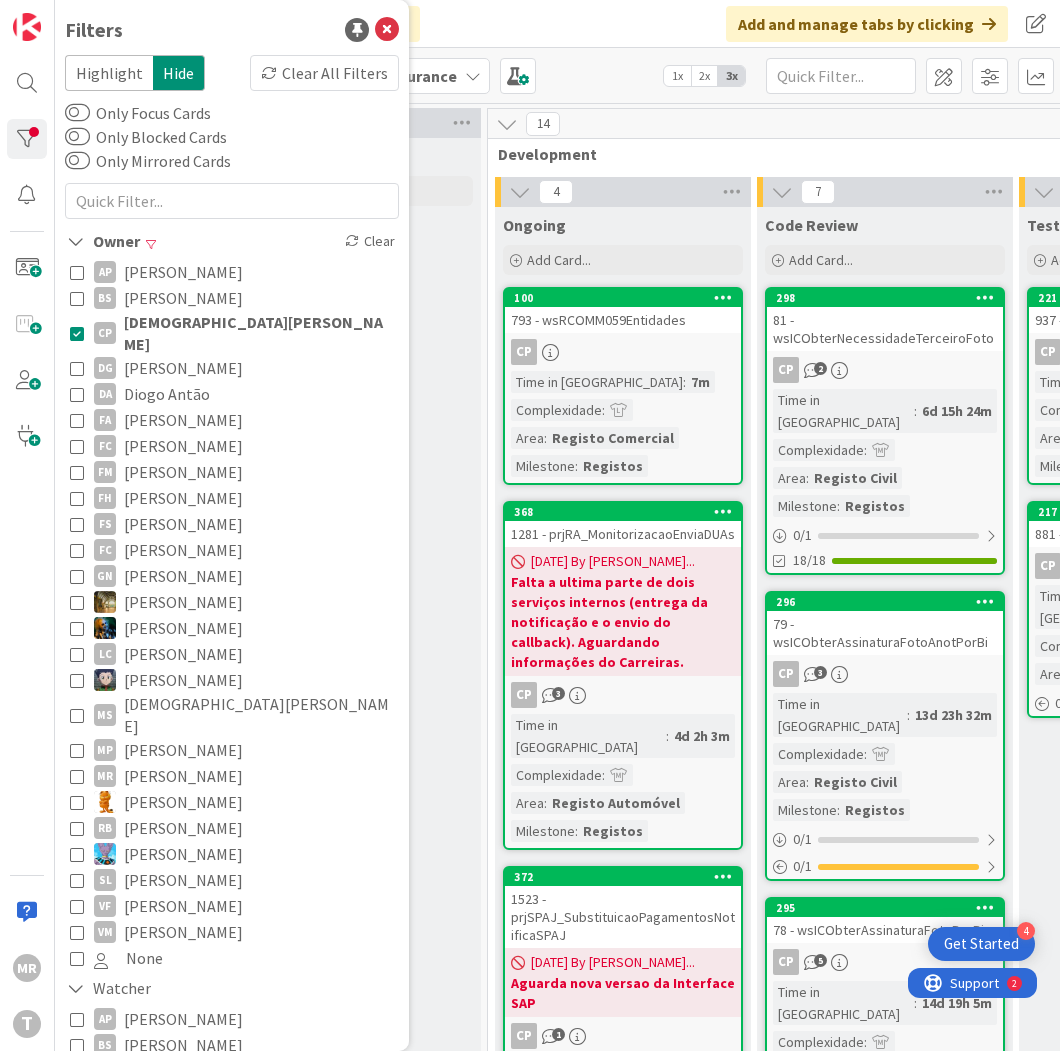 click on "[DEMOGRAPHIC_DATA][PERSON_NAME]" at bounding box center [259, 333] 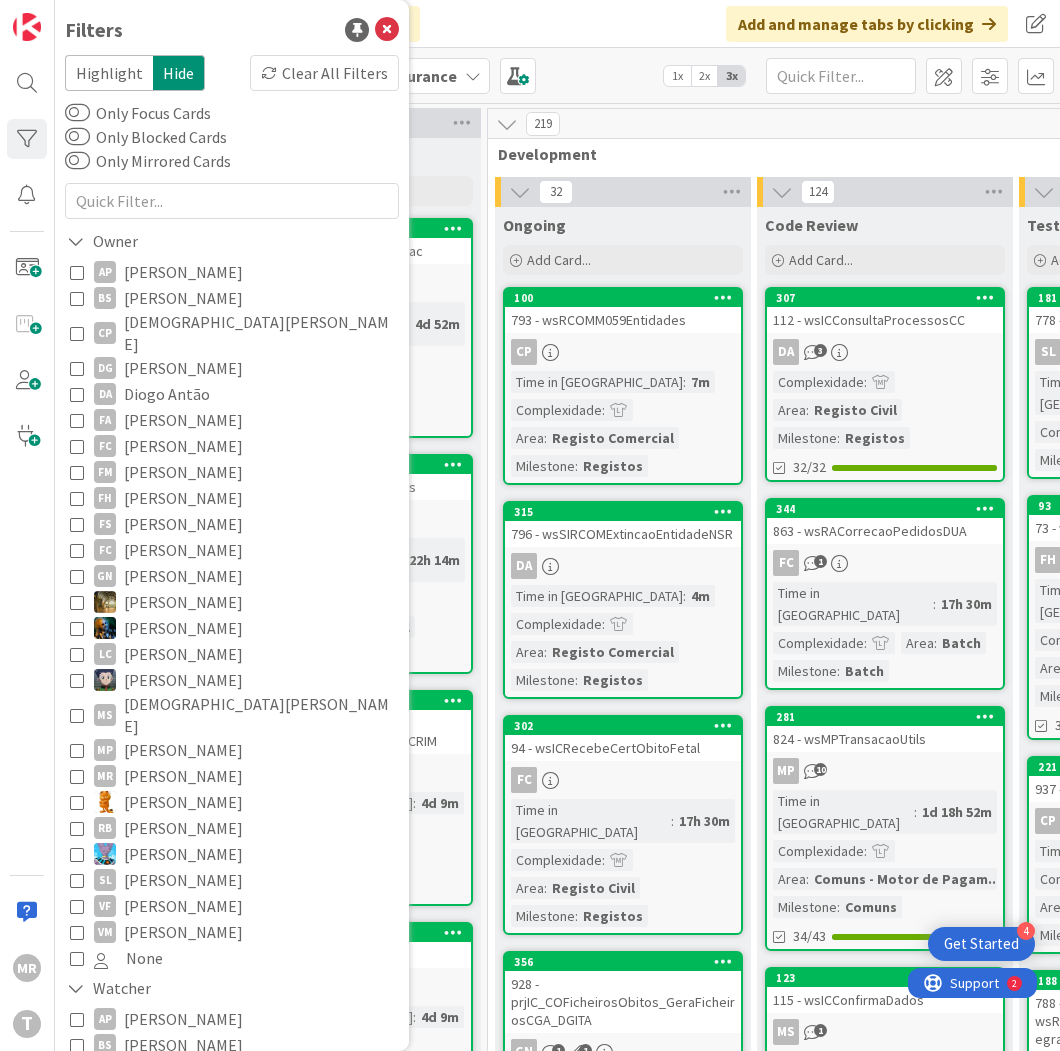 click on "219" at bounding box center [1016, 124] 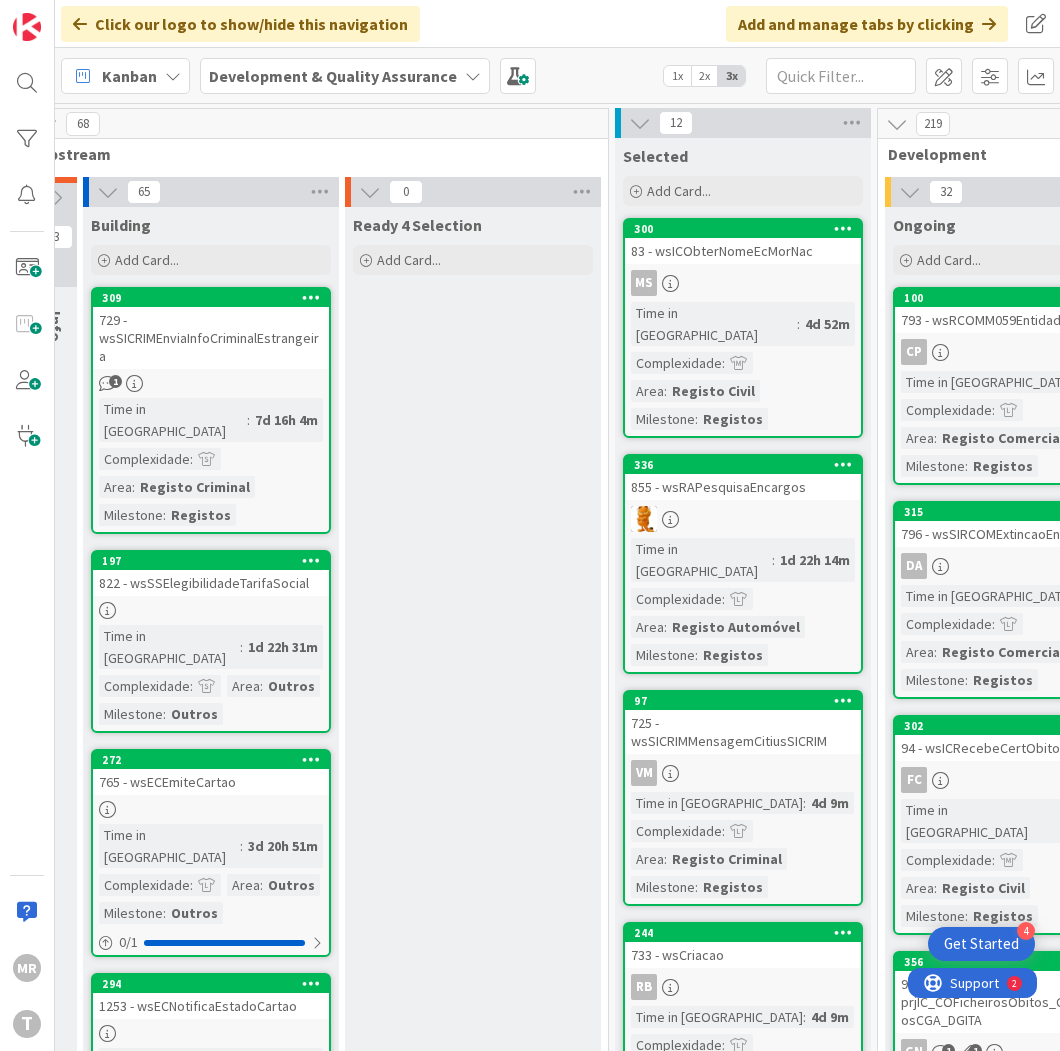 scroll, scrollTop: 0, scrollLeft: 0, axis: both 